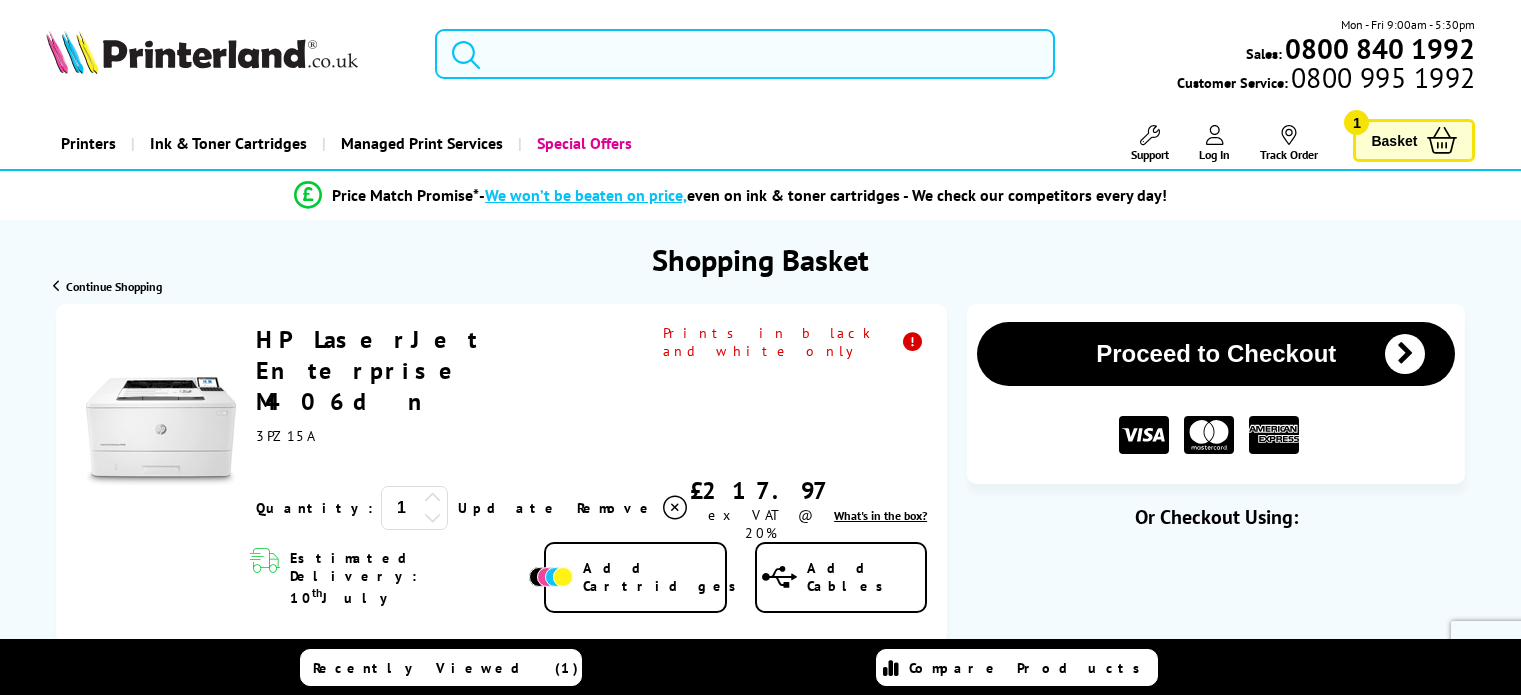 scroll, scrollTop: 0, scrollLeft: 0, axis: both 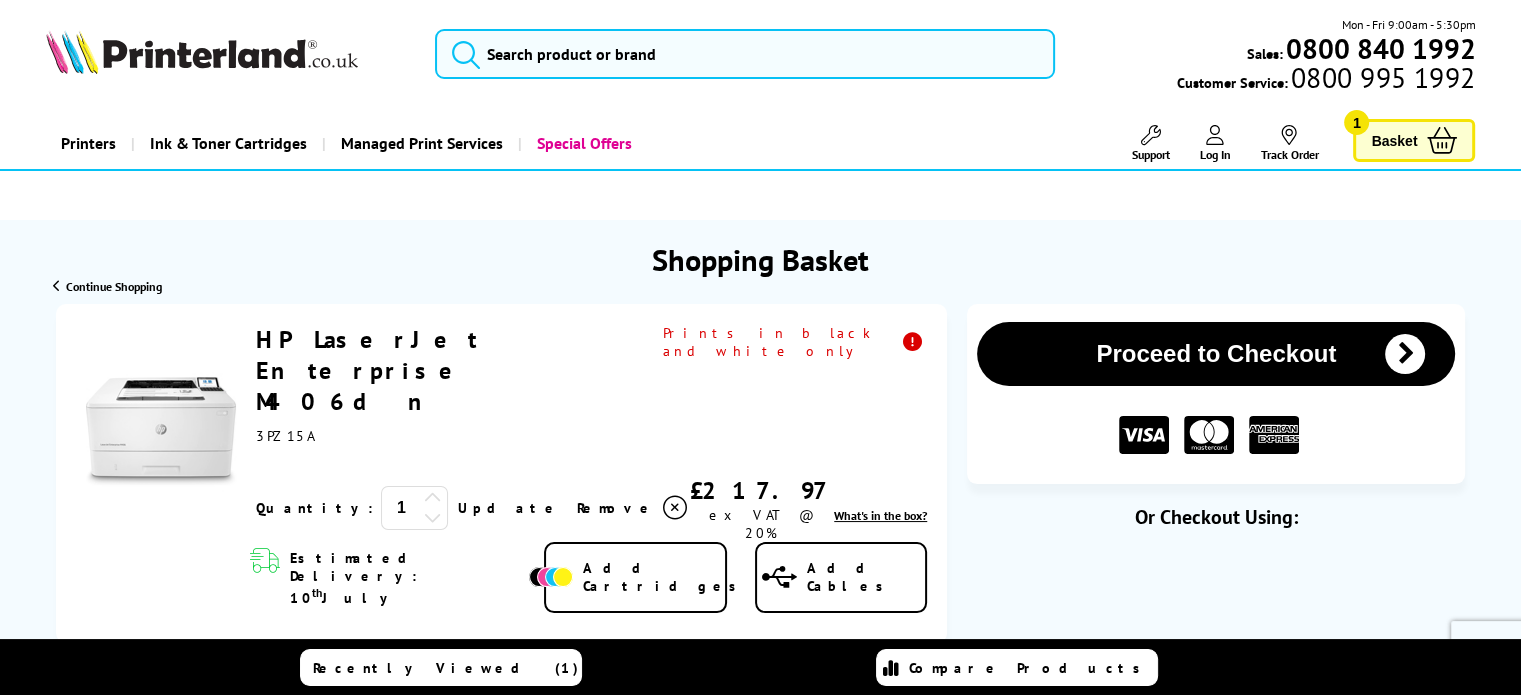 click on "Proceed to Checkout" at bounding box center (1216, 354) 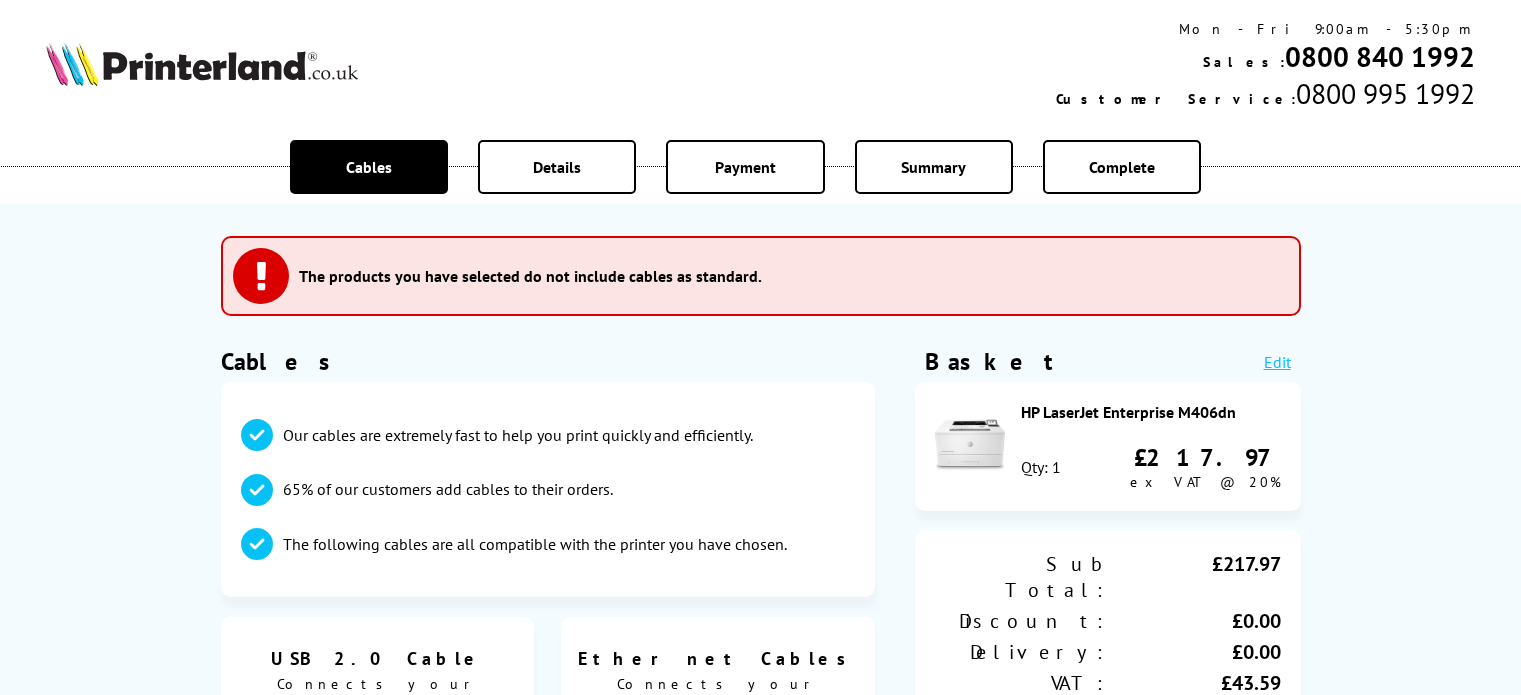 scroll, scrollTop: 0, scrollLeft: 0, axis: both 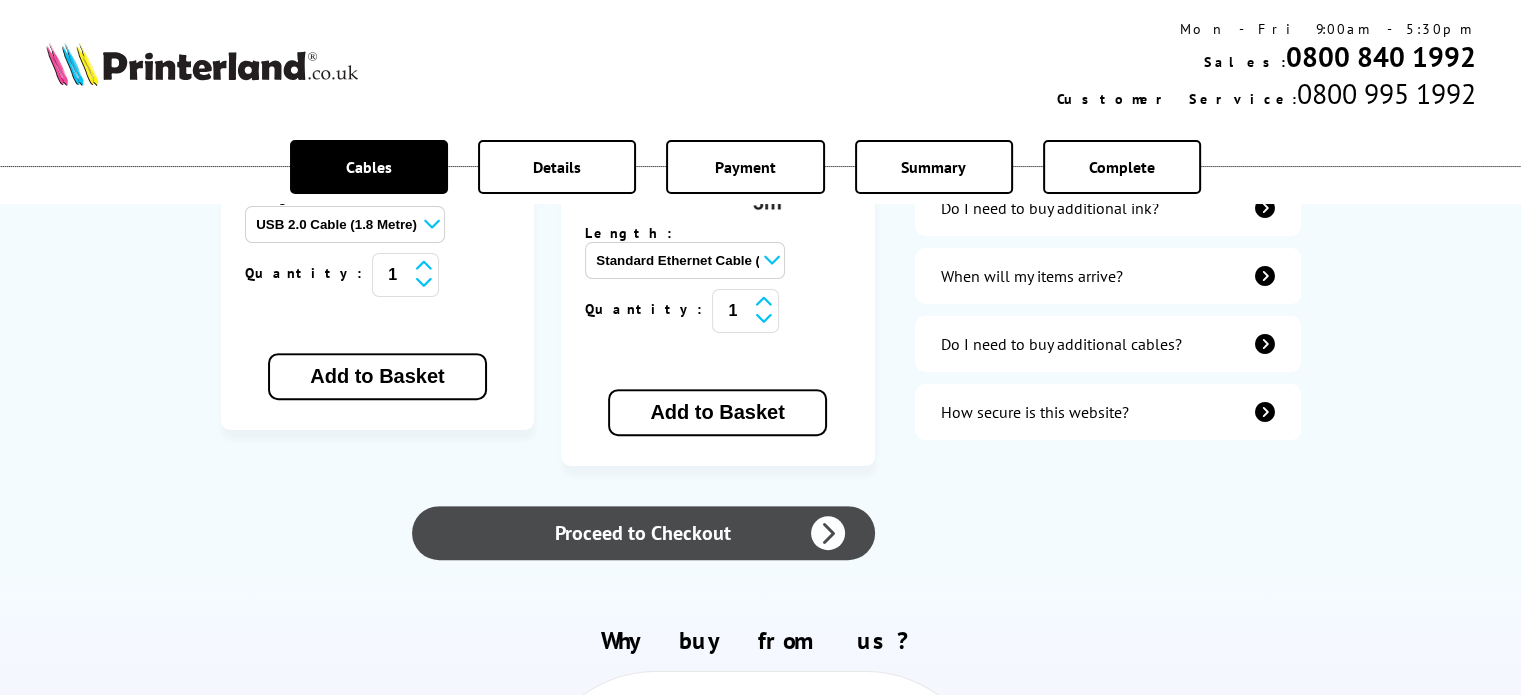 click on "Proceed to Checkout" at bounding box center [643, 533] 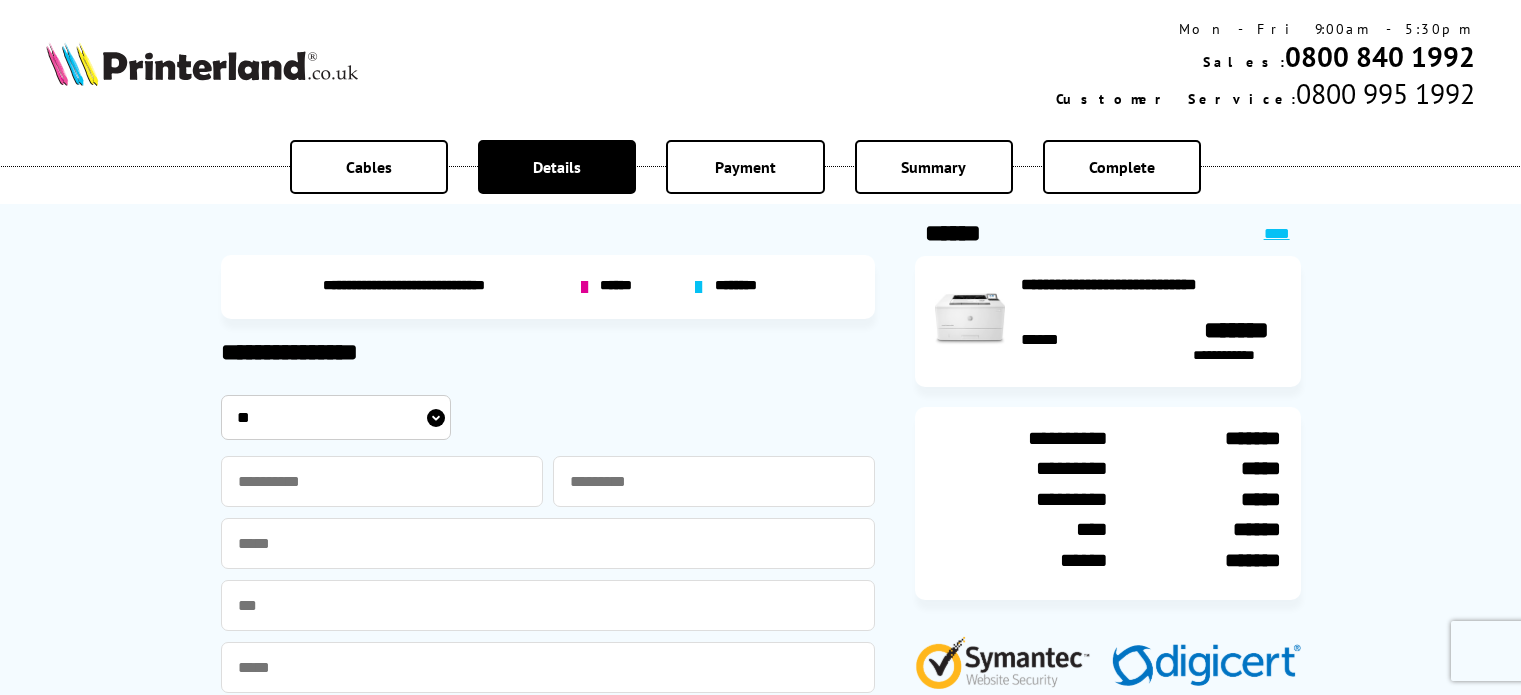 scroll, scrollTop: 0, scrollLeft: 0, axis: both 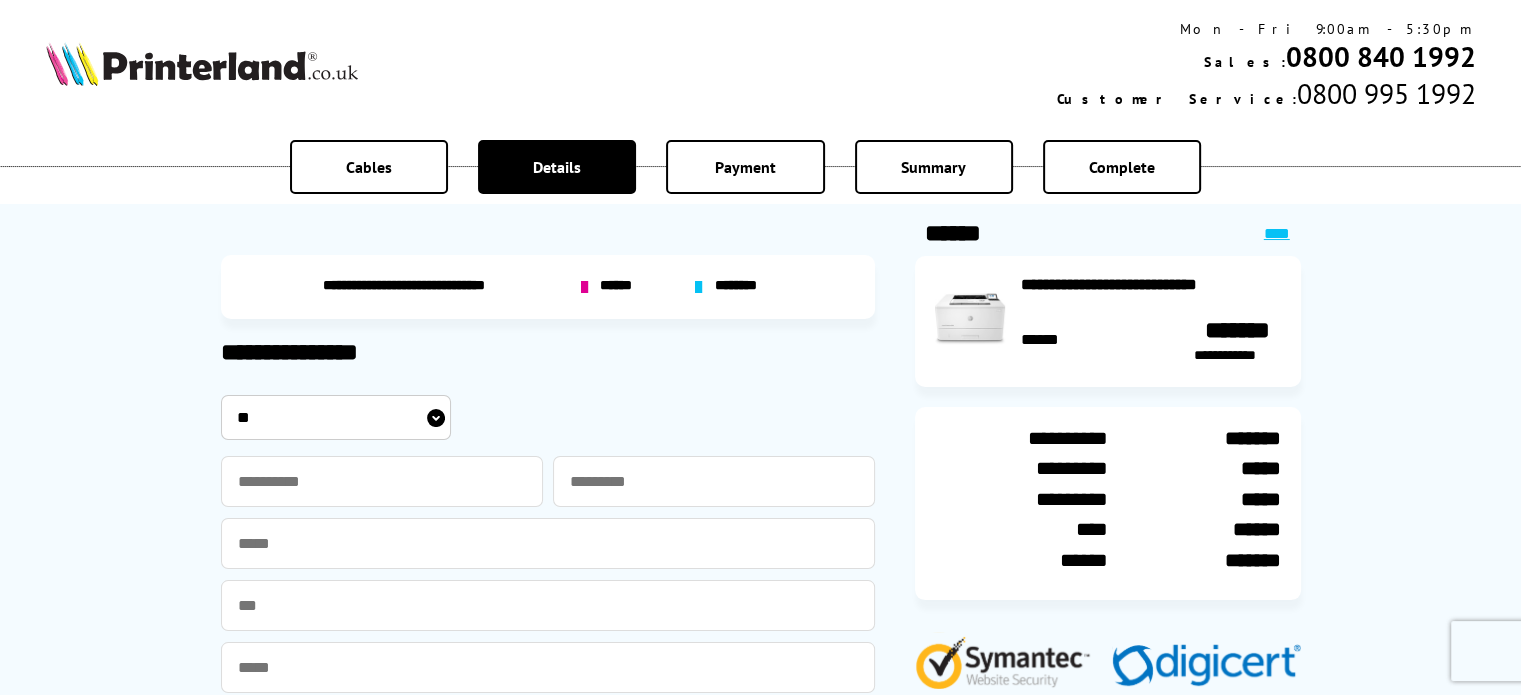 click on "******" at bounding box center [619, 287] 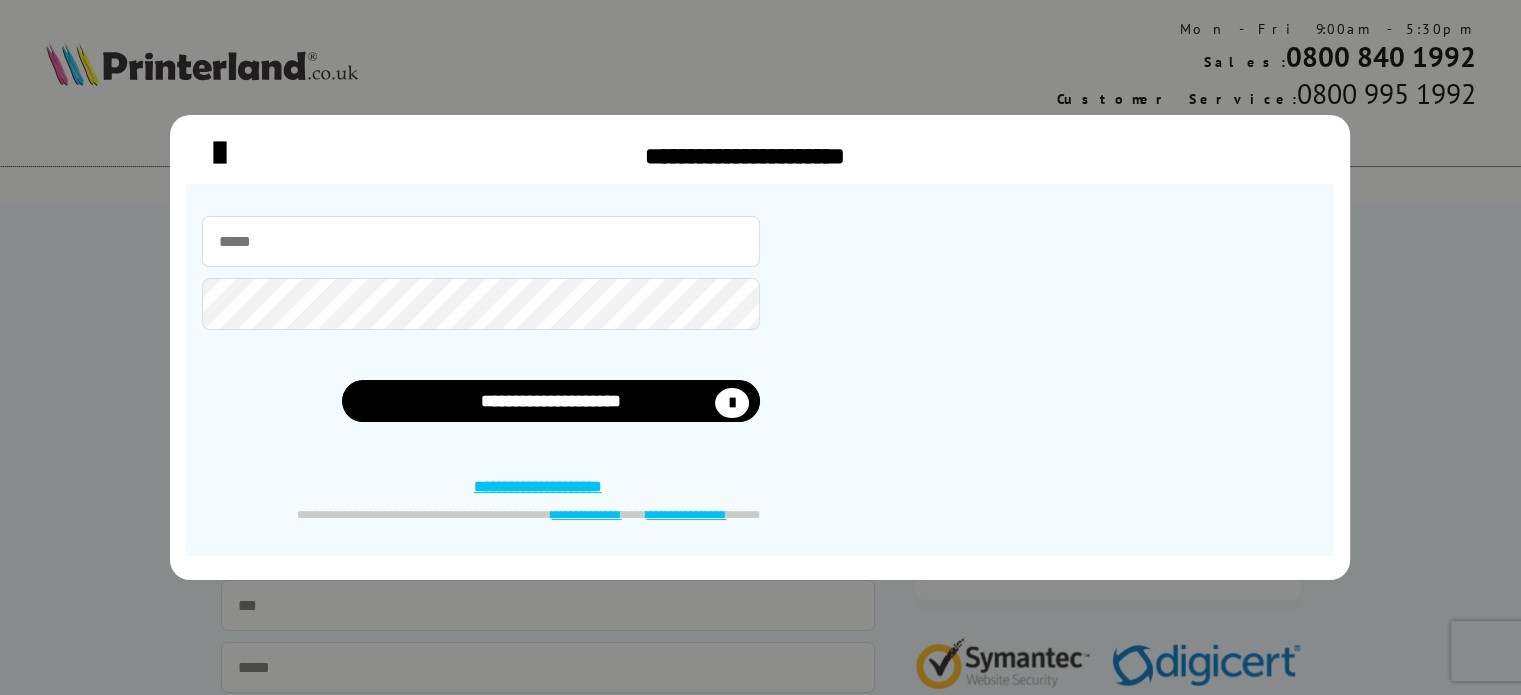 type on "**********" 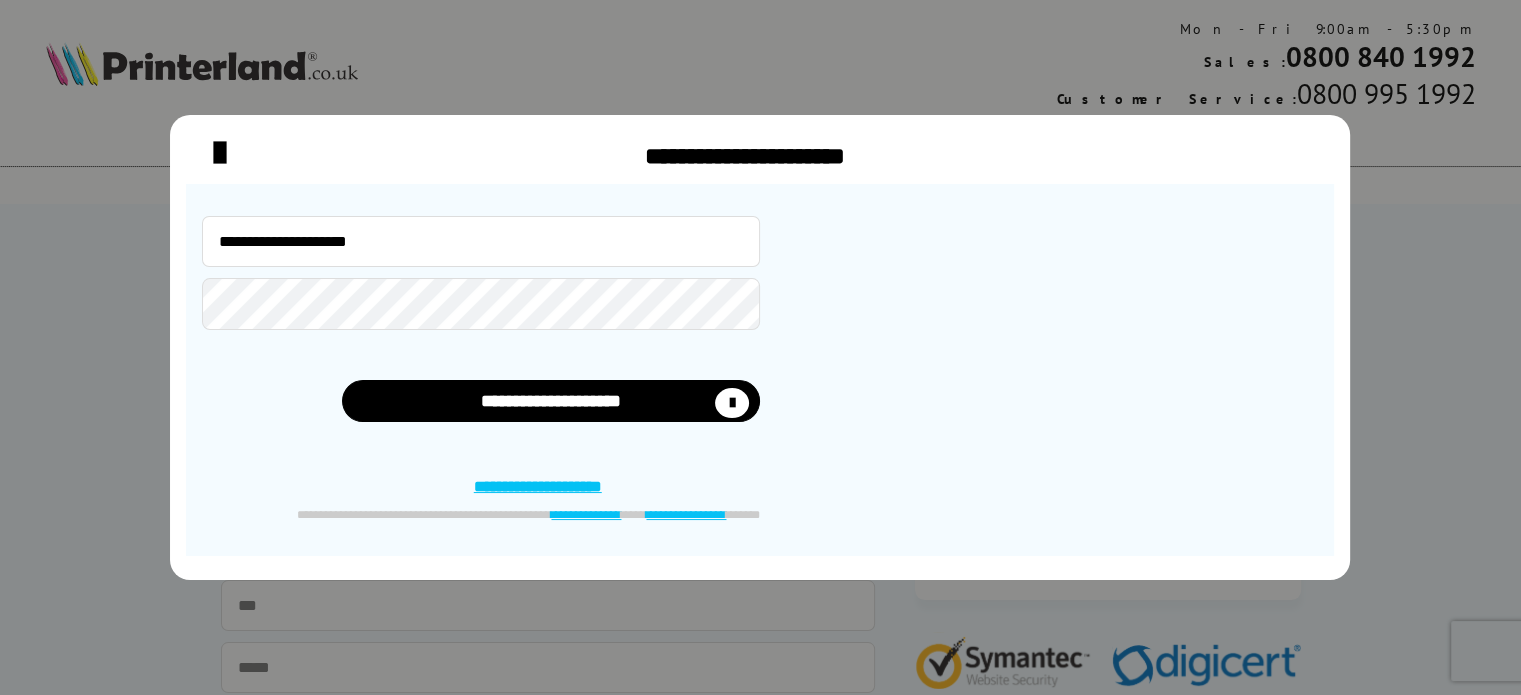 click on "**********" at bounding box center (481, 241) 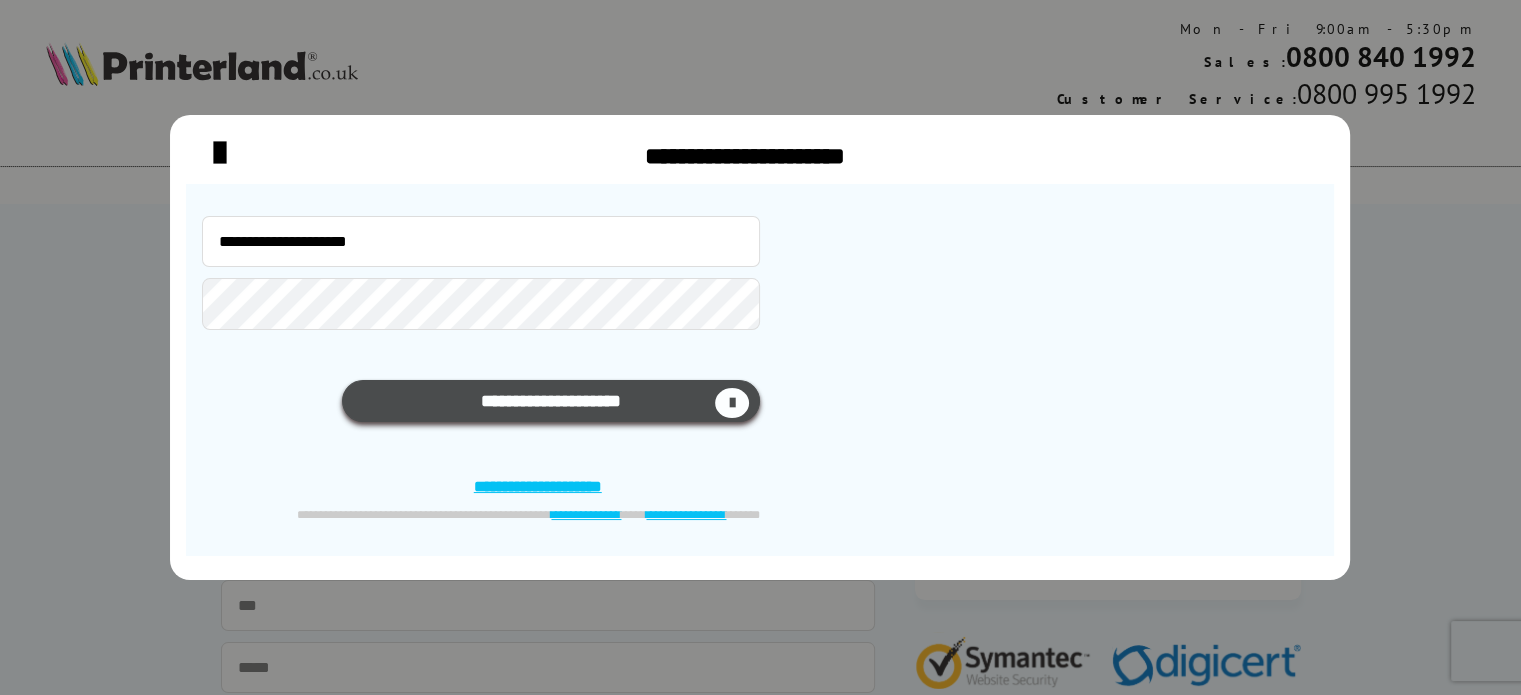 click on "**********" at bounding box center (551, 401) 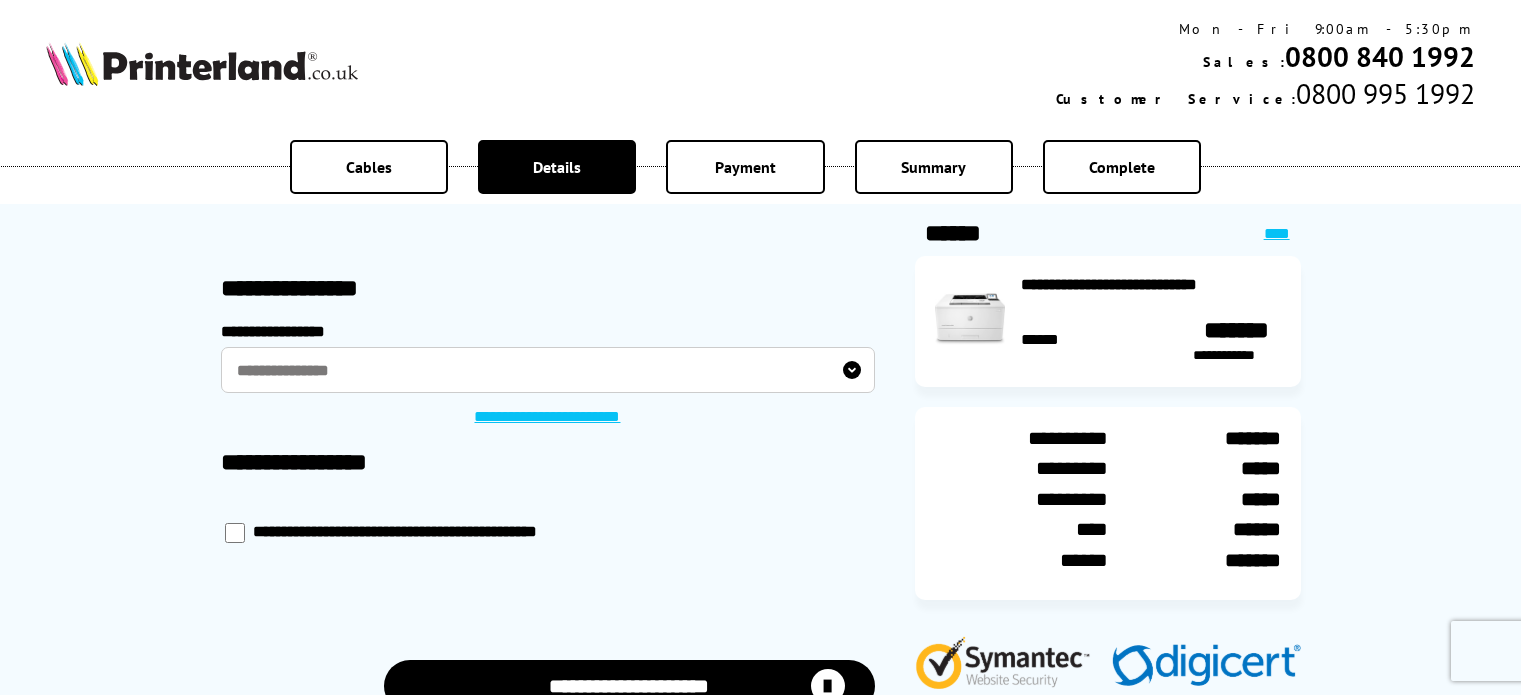 scroll, scrollTop: 0, scrollLeft: 0, axis: both 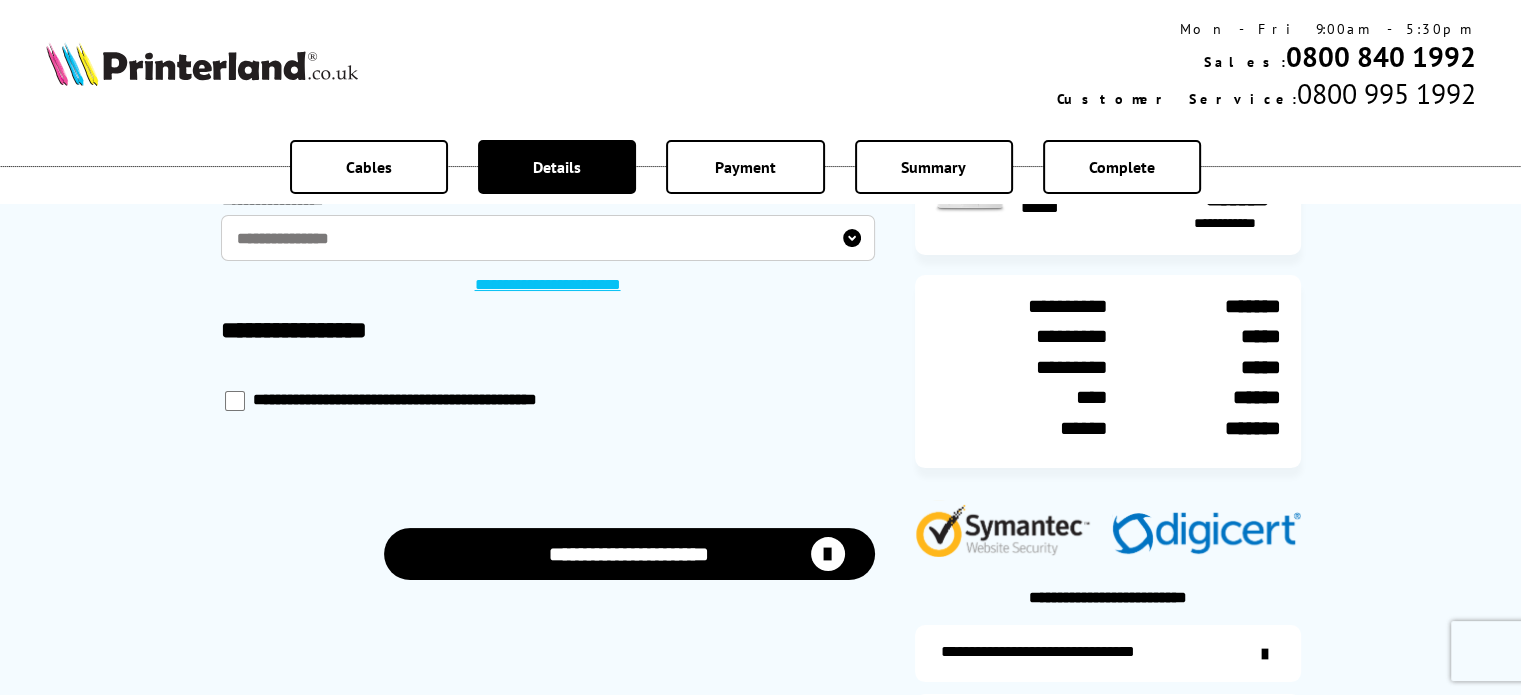 click on "**********" at bounding box center [548, 238] 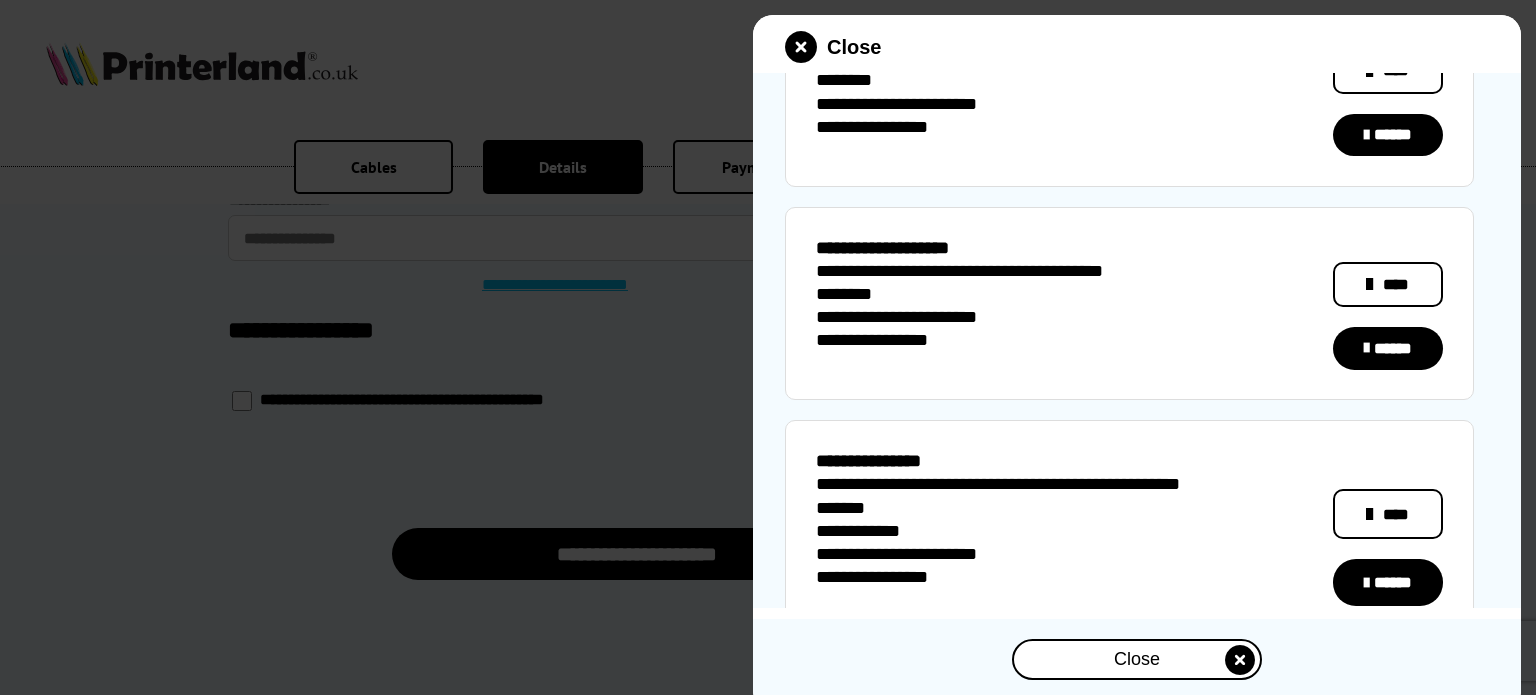 scroll, scrollTop: 272, scrollLeft: 0, axis: vertical 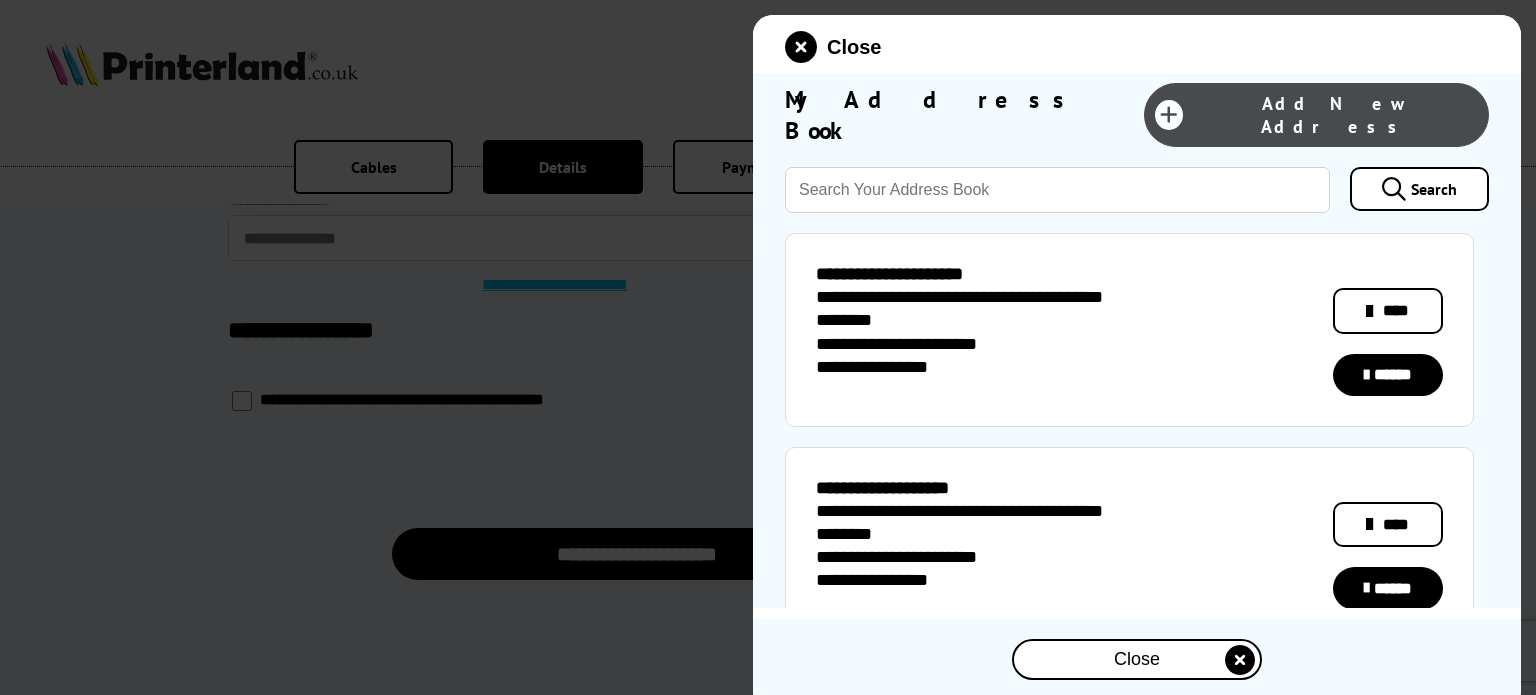 click on "Add New Address" at bounding box center (1335, 115) 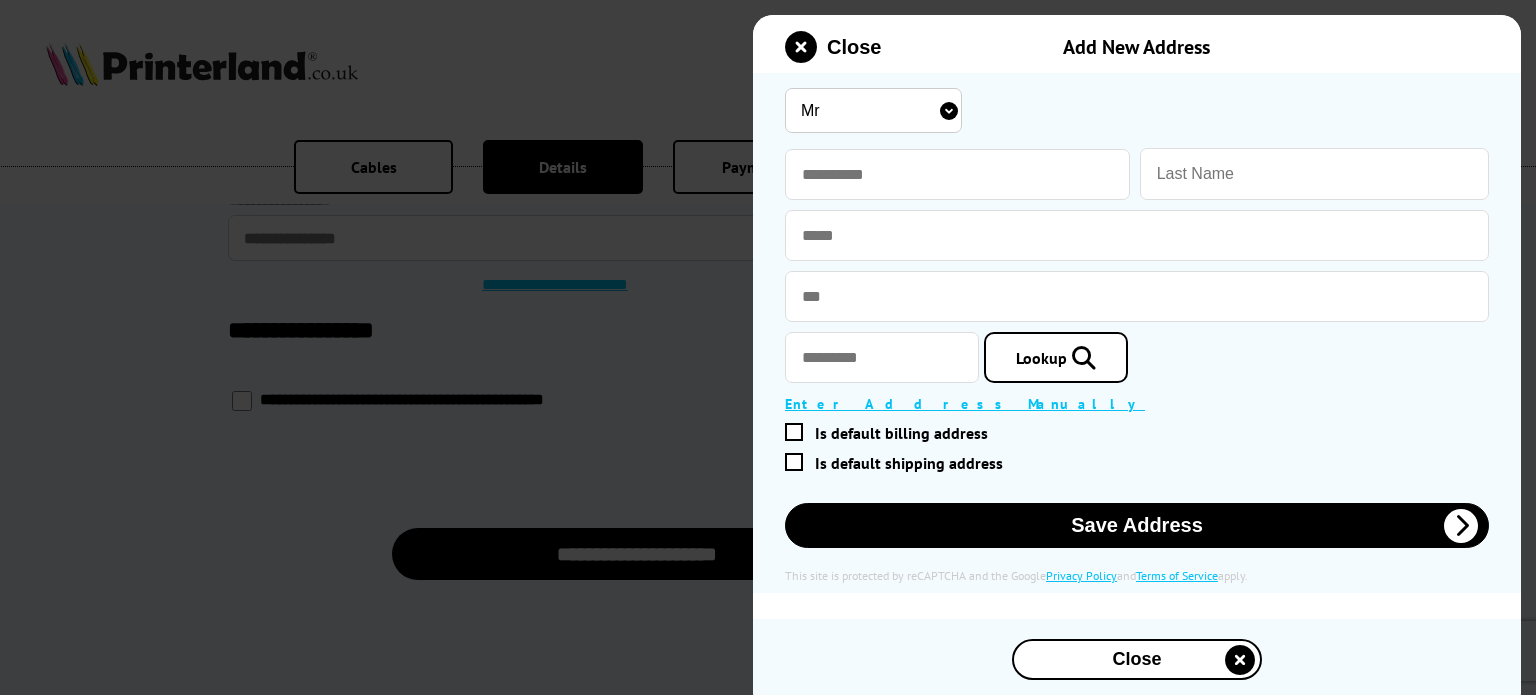 click on "Mr
Miss
Mrs
Ms" at bounding box center [873, 110] 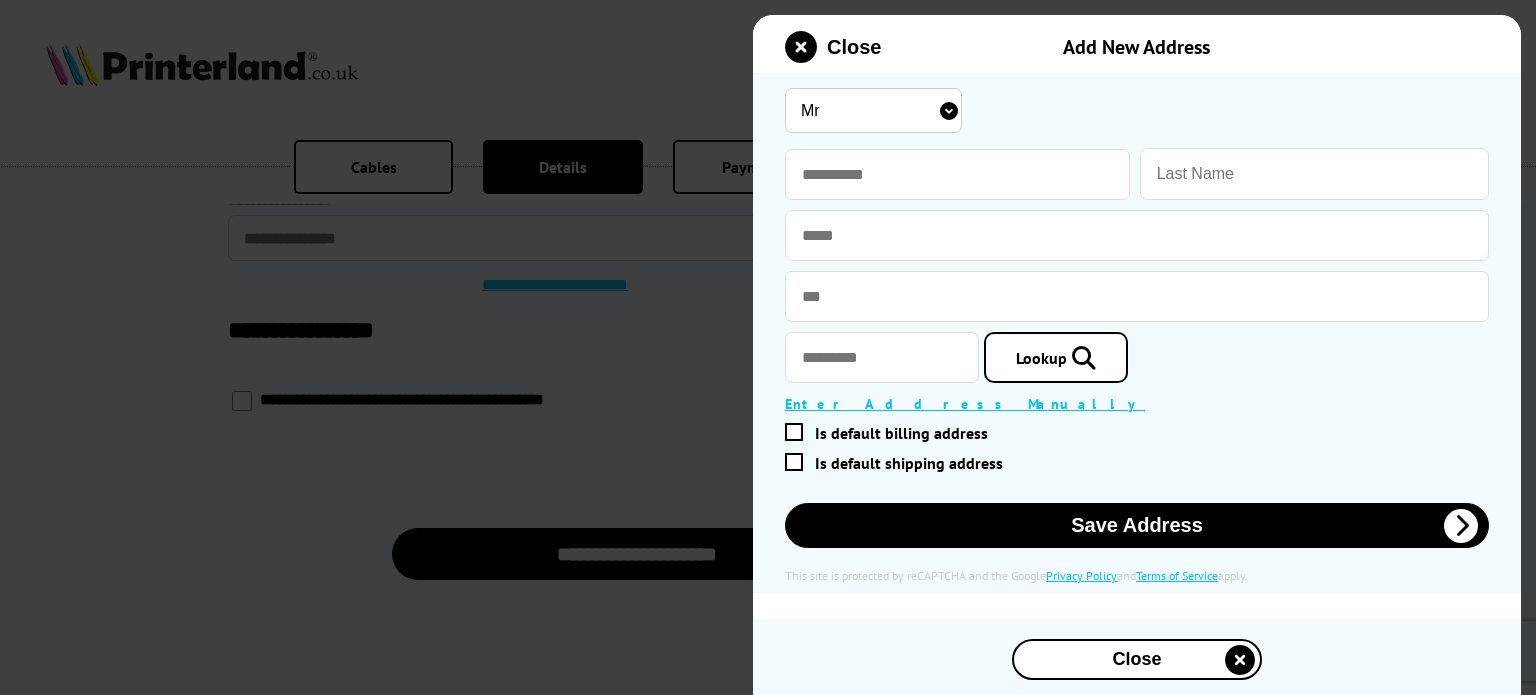 select on "Mrs" 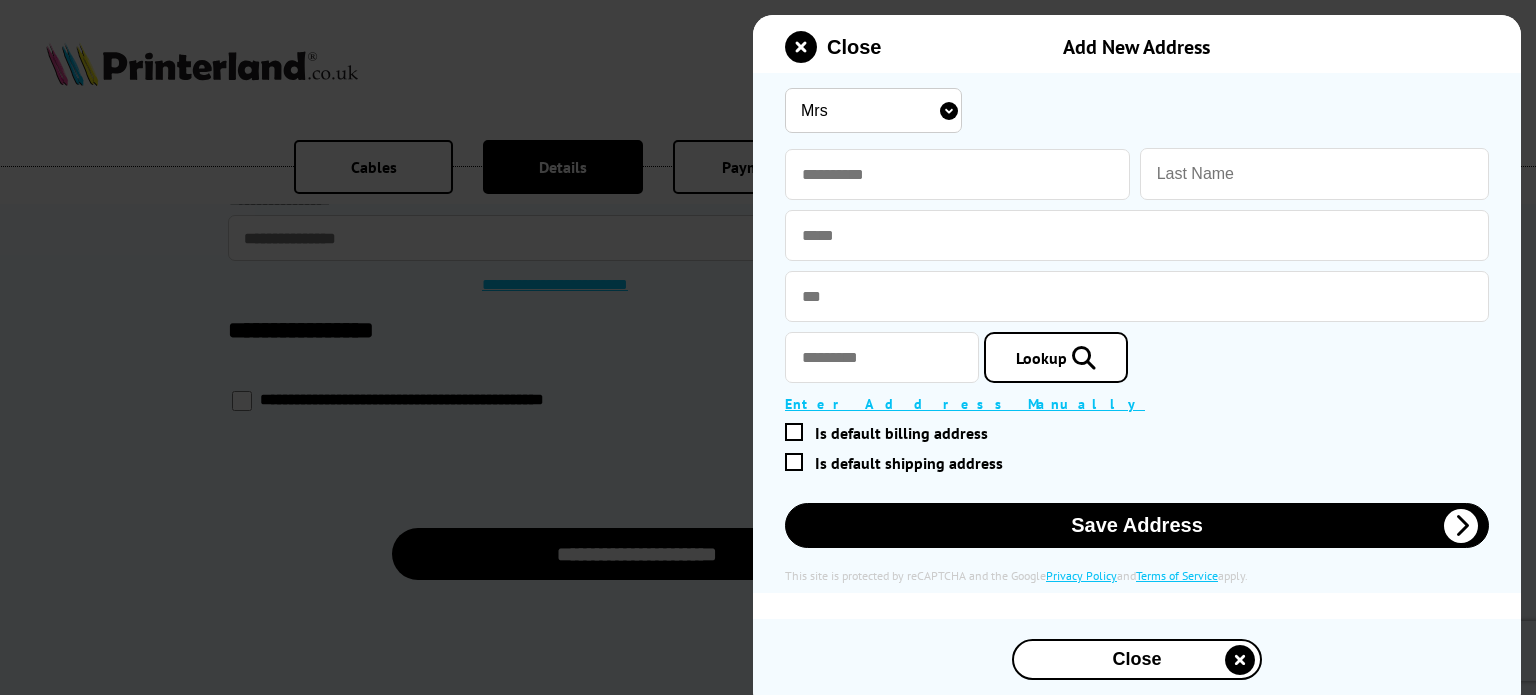 click on "Mr
Miss
Mrs
Ms" at bounding box center [873, 110] 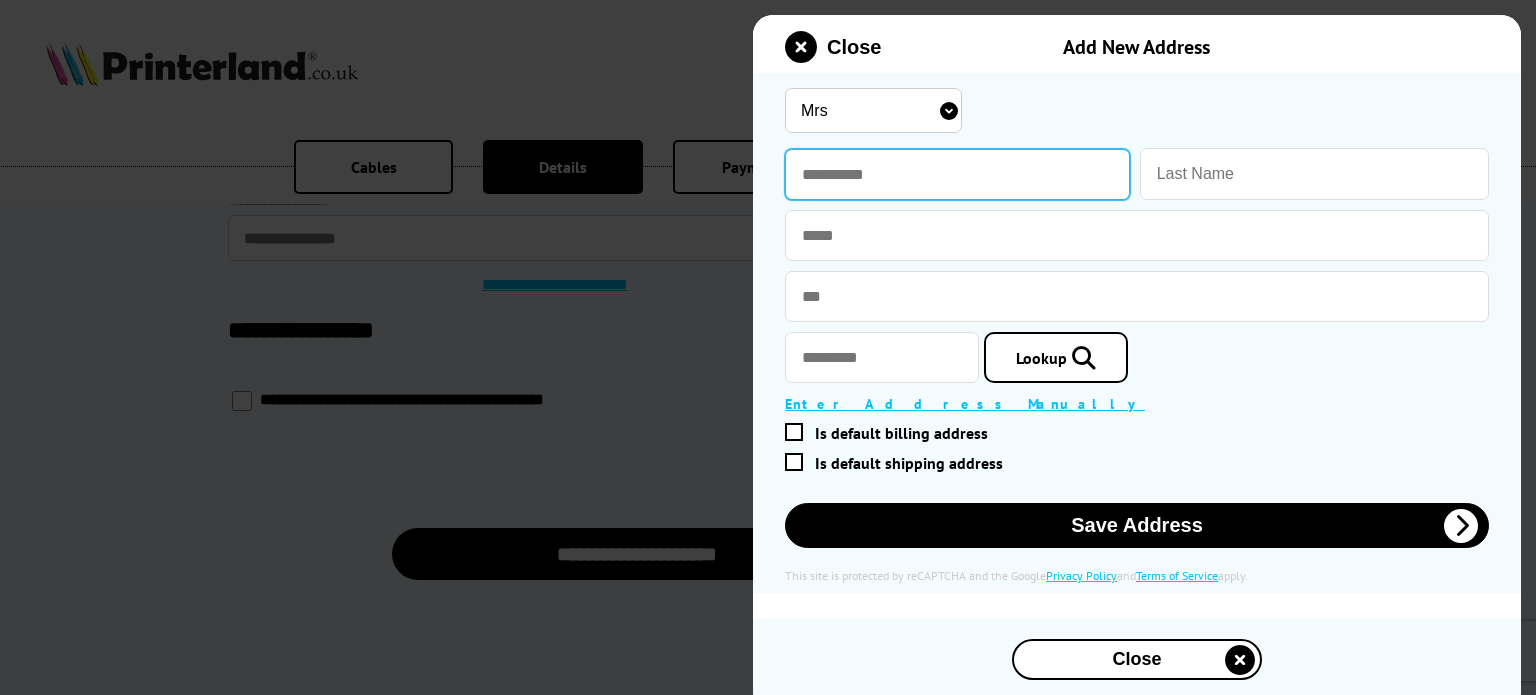 click at bounding box center [957, 174] 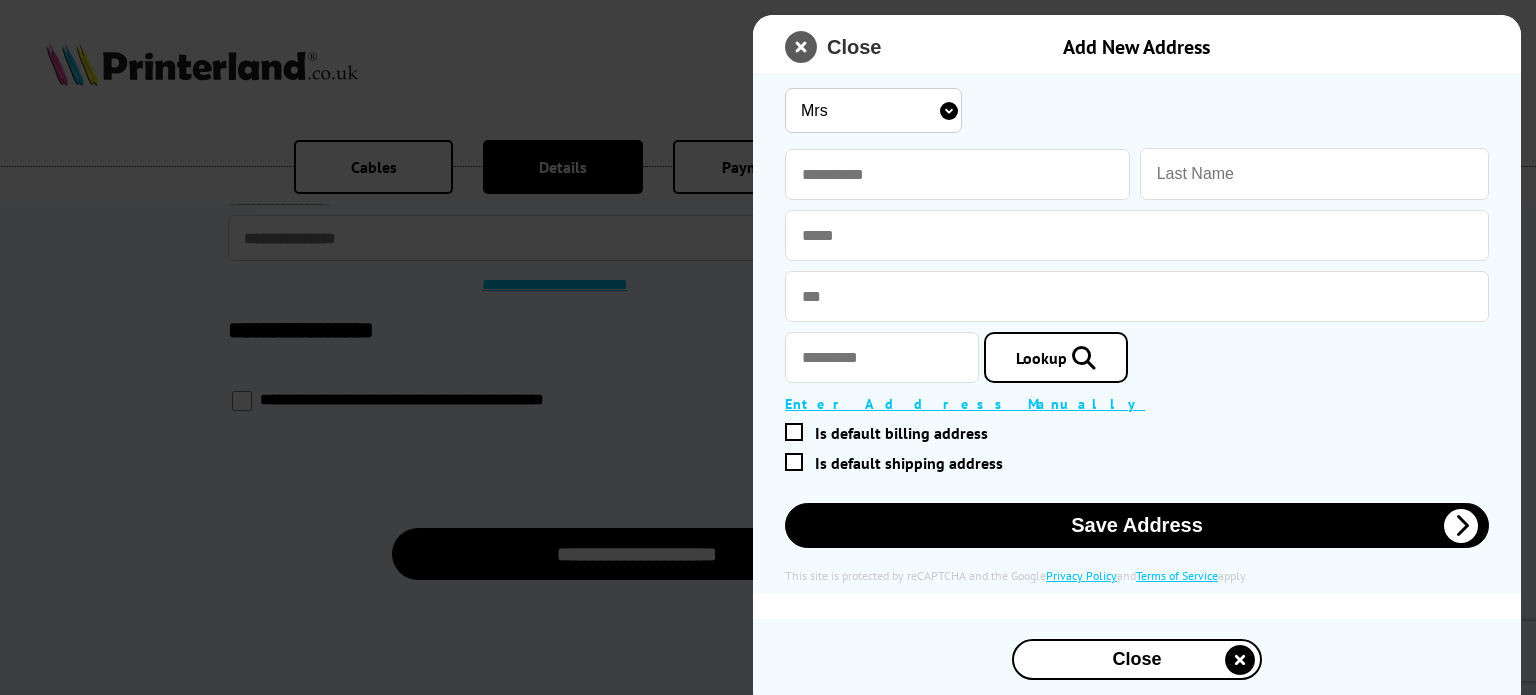 click at bounding box center [801, 47] 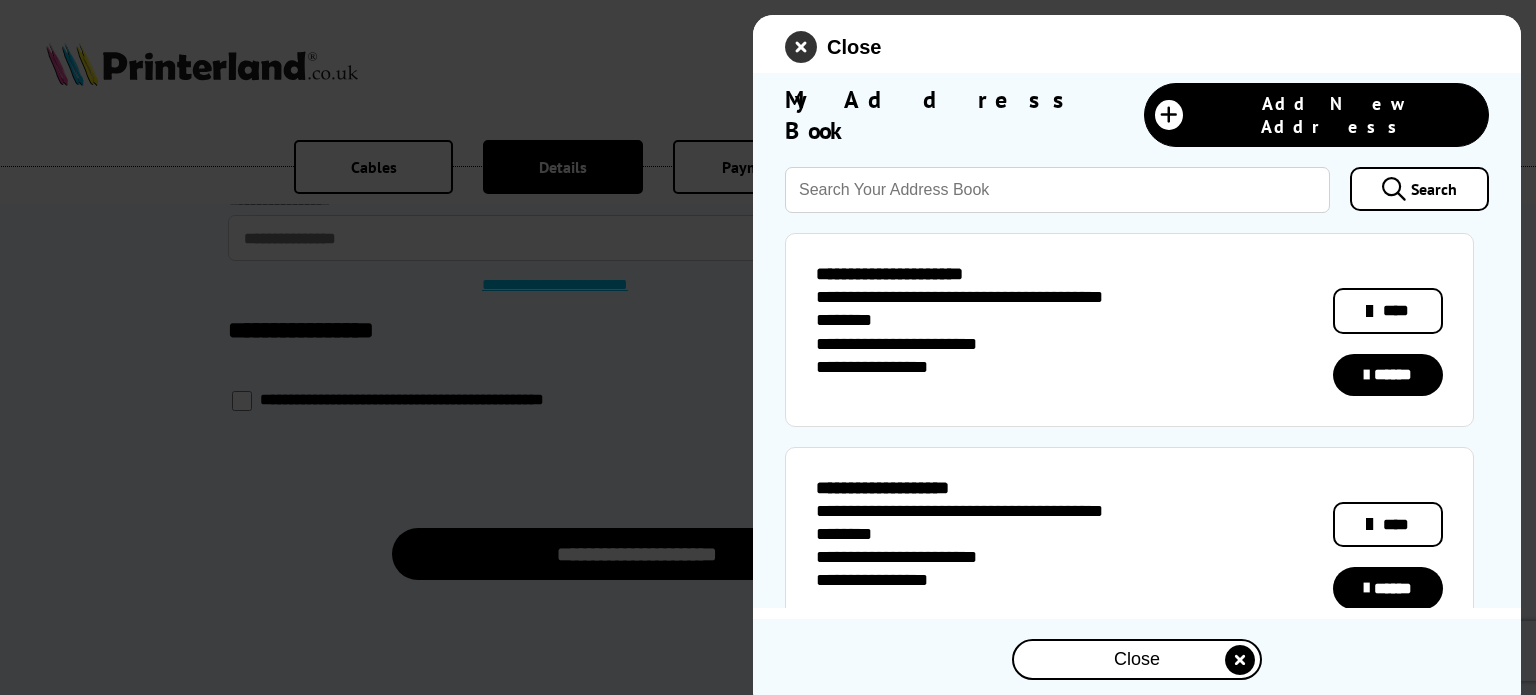 click at bounding box center [801, 47] 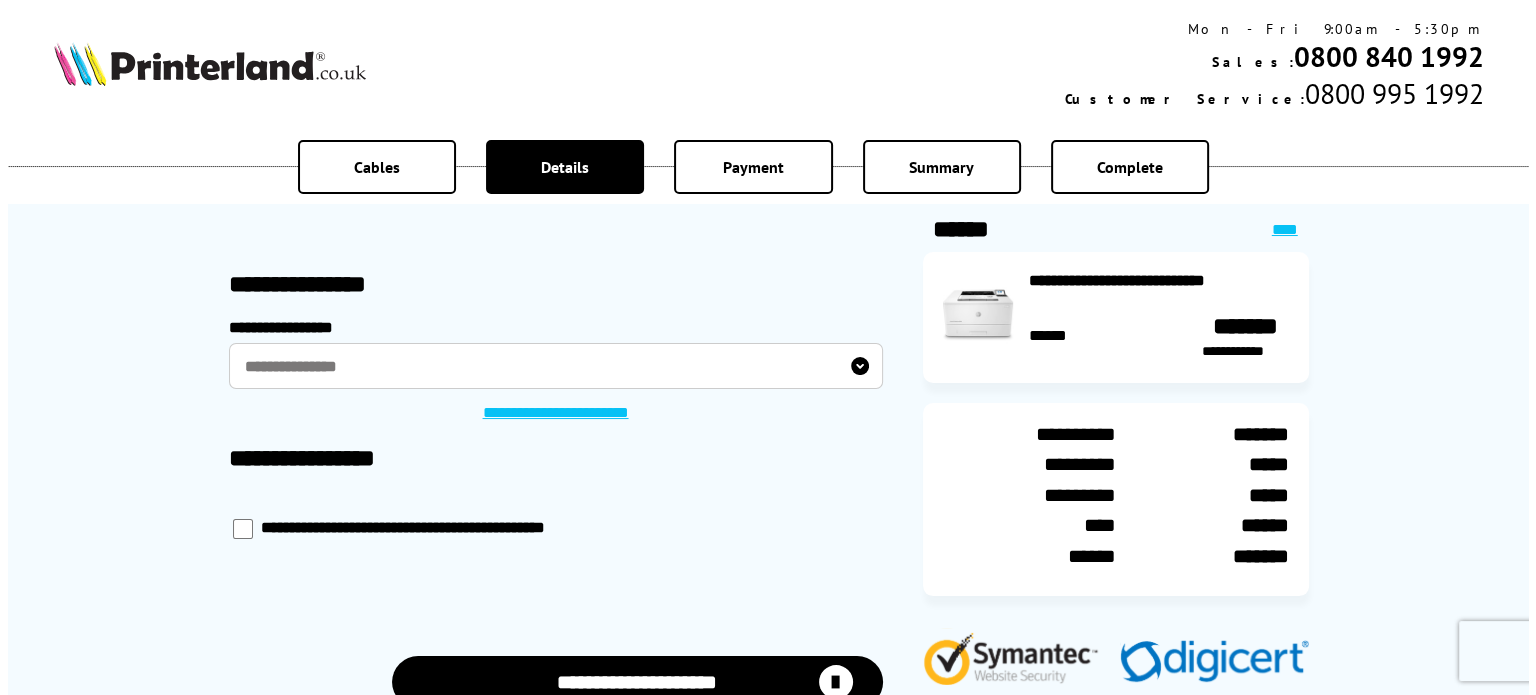 scroll, scrollTop: 0, scrollLeft: 0, axis: both 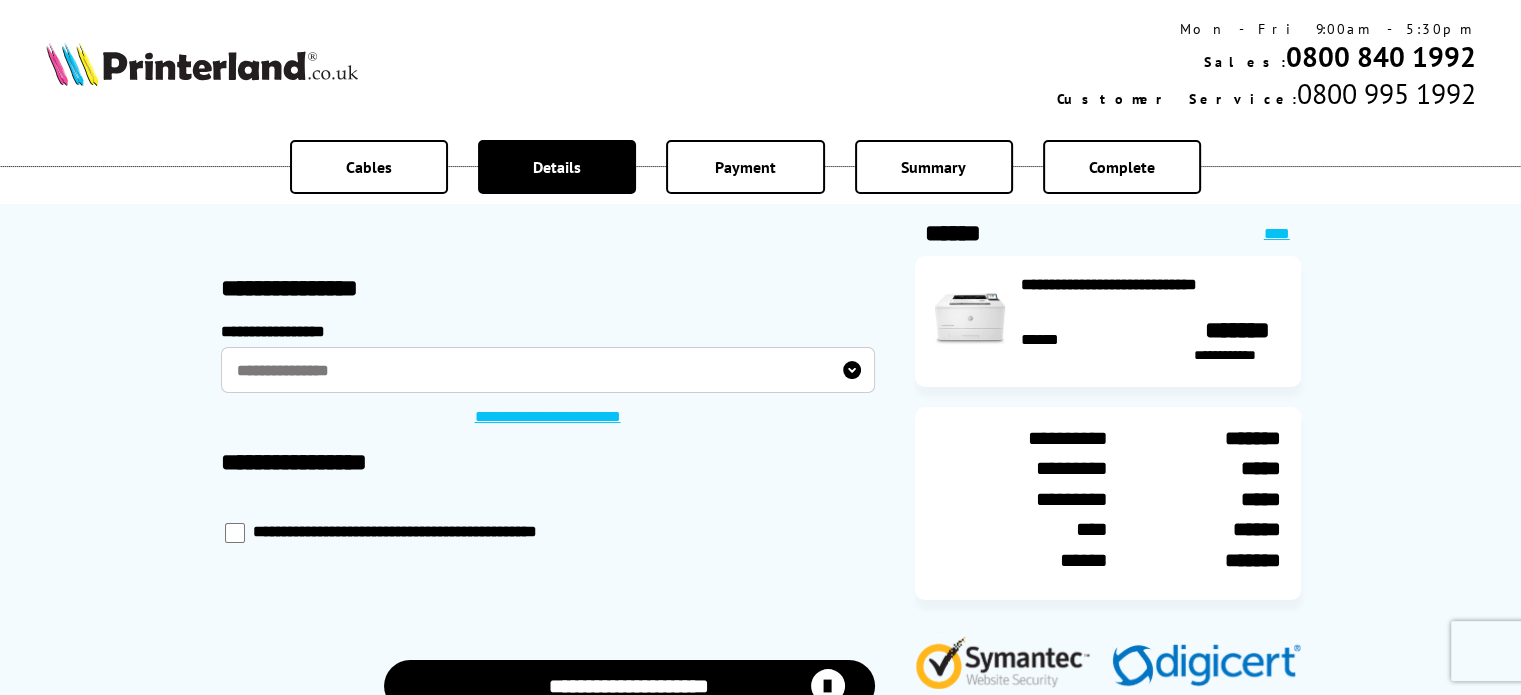 click on "**********" at bounding box center (548, 370) 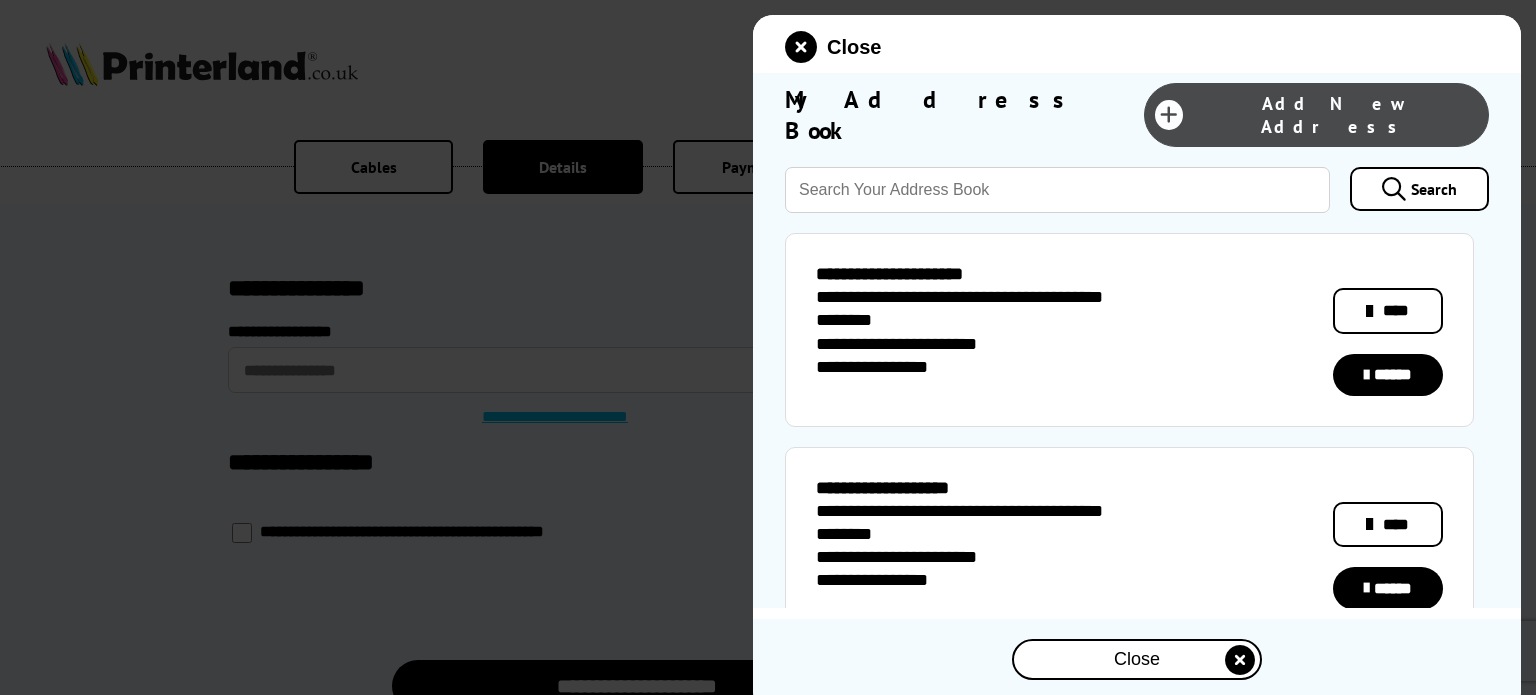 click on "Add New Address" at bounding box center [1335, 115] 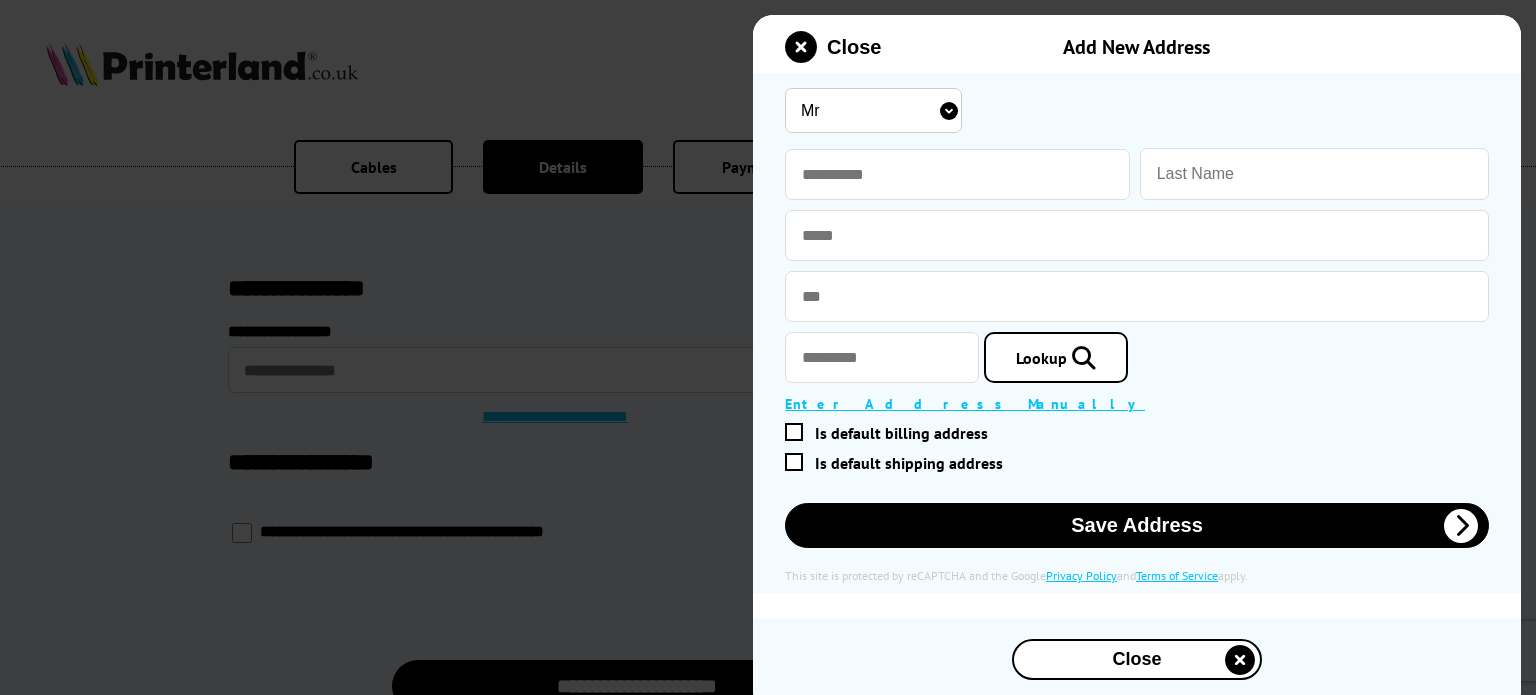click on "Mr
Miss
Mrs
Ms" at bounding box center (873, 110) 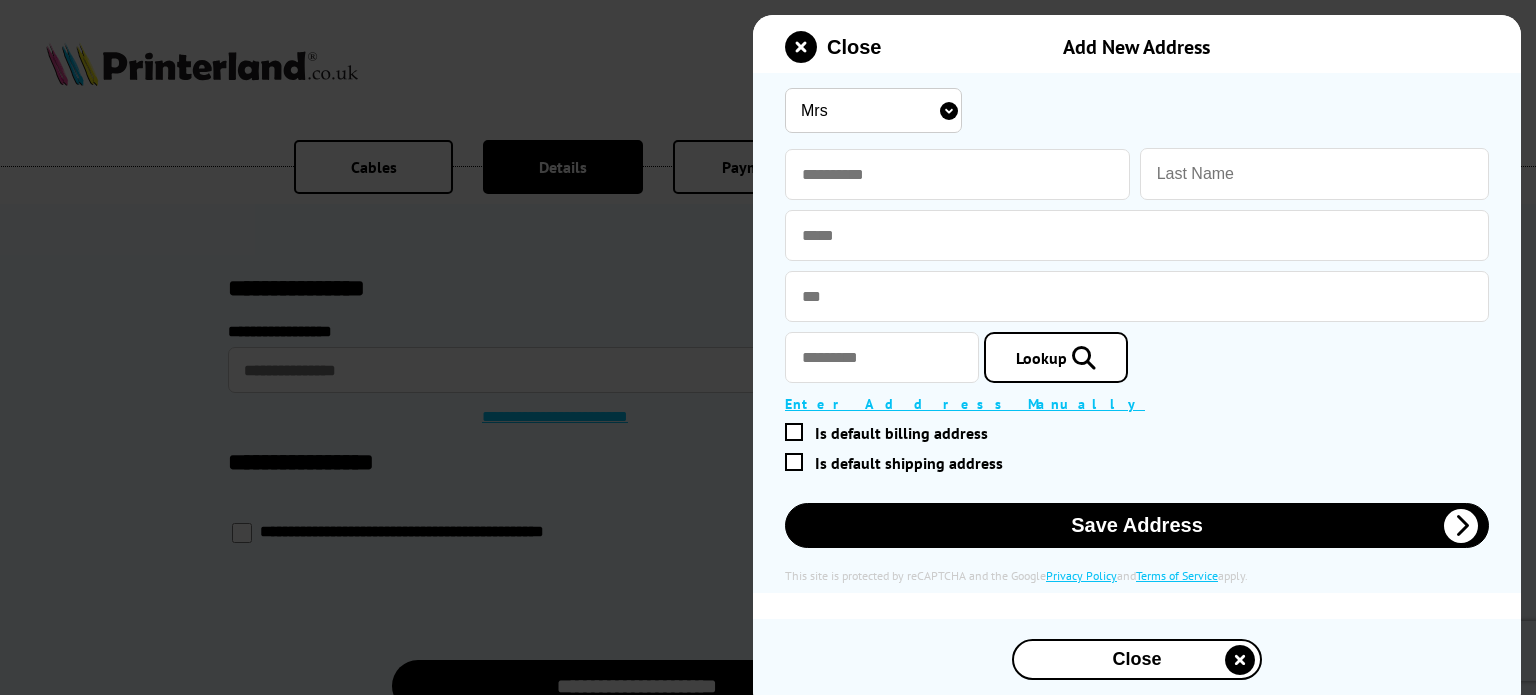 click on "Mr
Miss
Mrs
Ms" at bounding box center (873, 110) 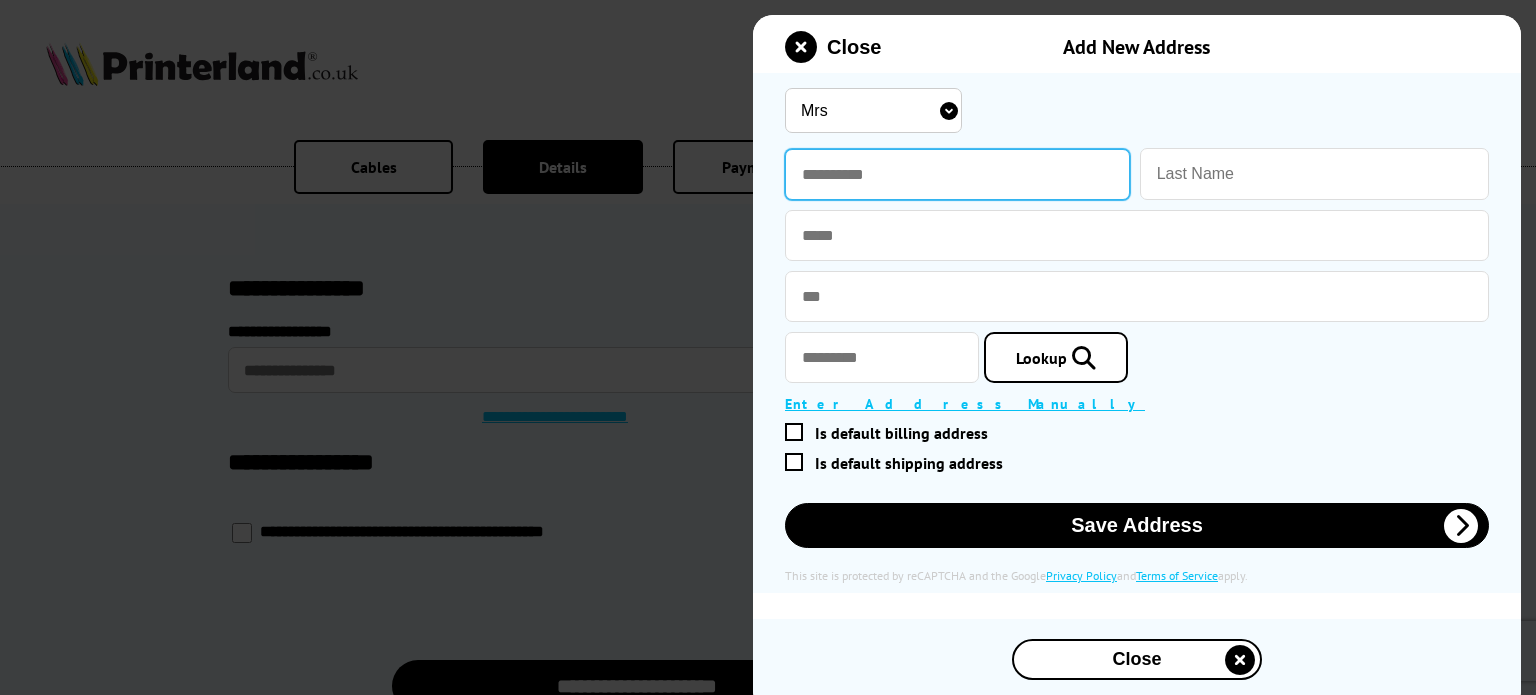click at bounding box center (957, 174) 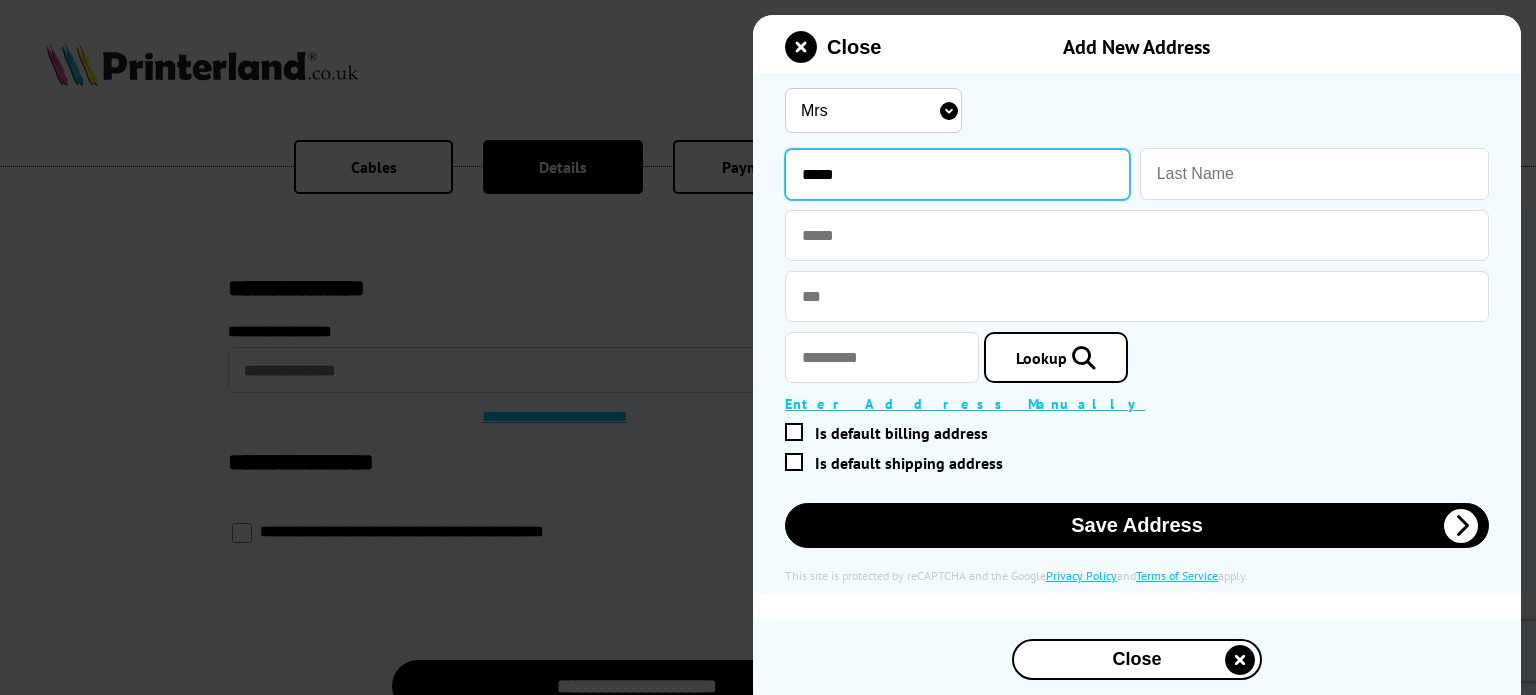 type on "*****" 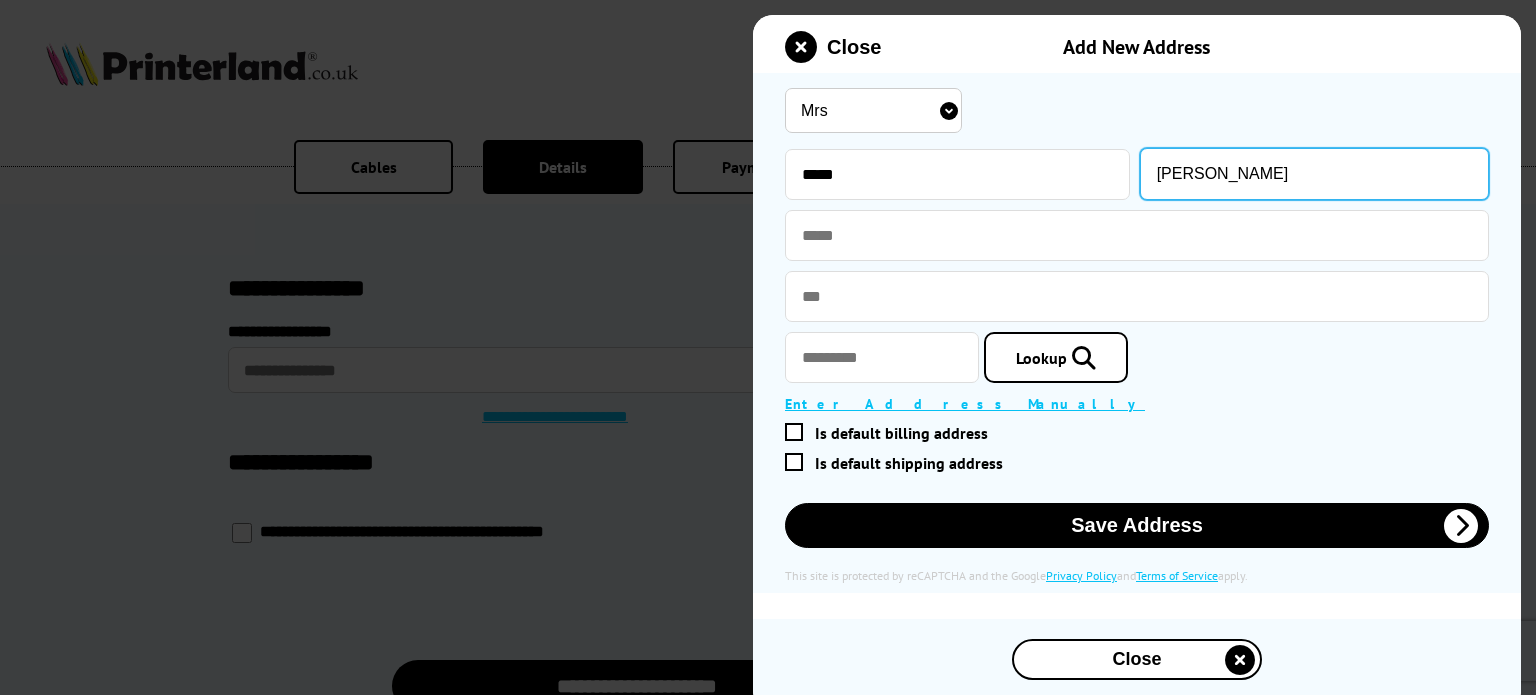 type on "Boyd" 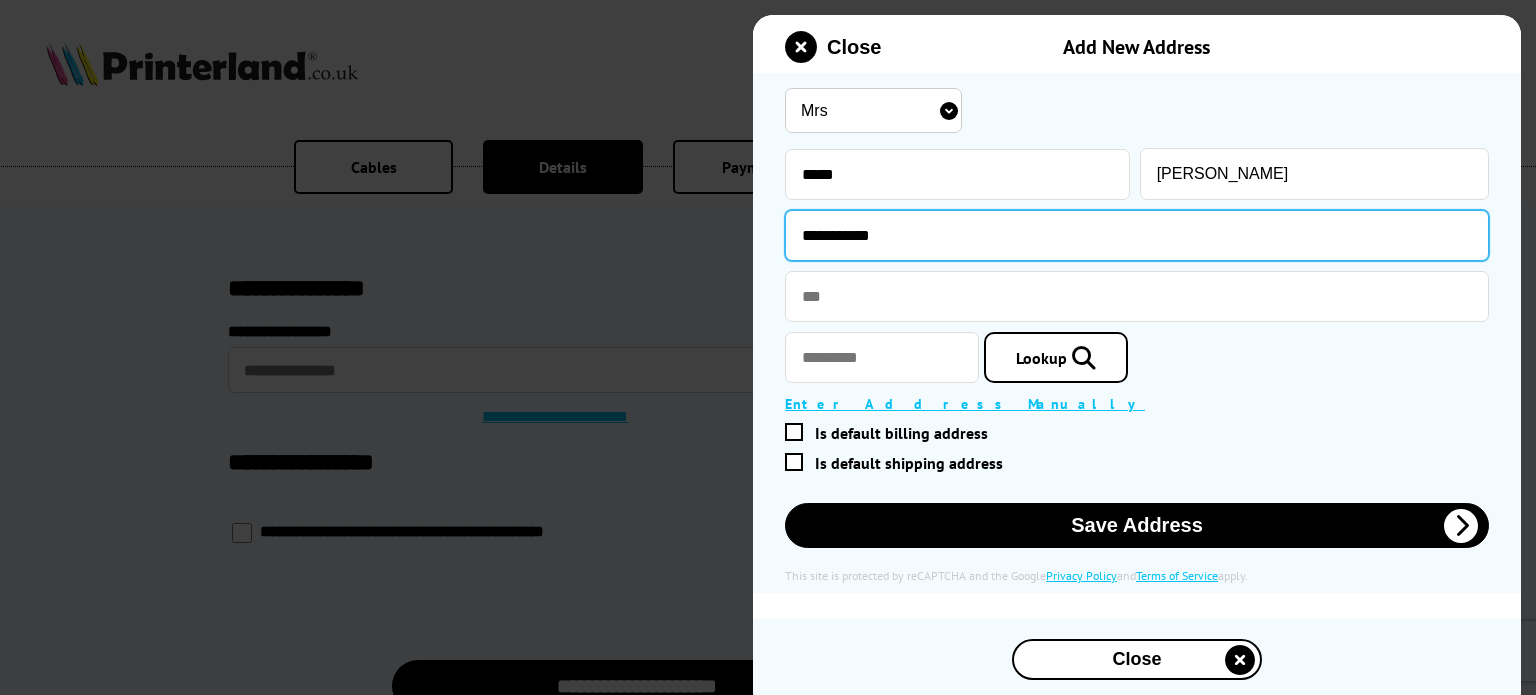 type on "**********" 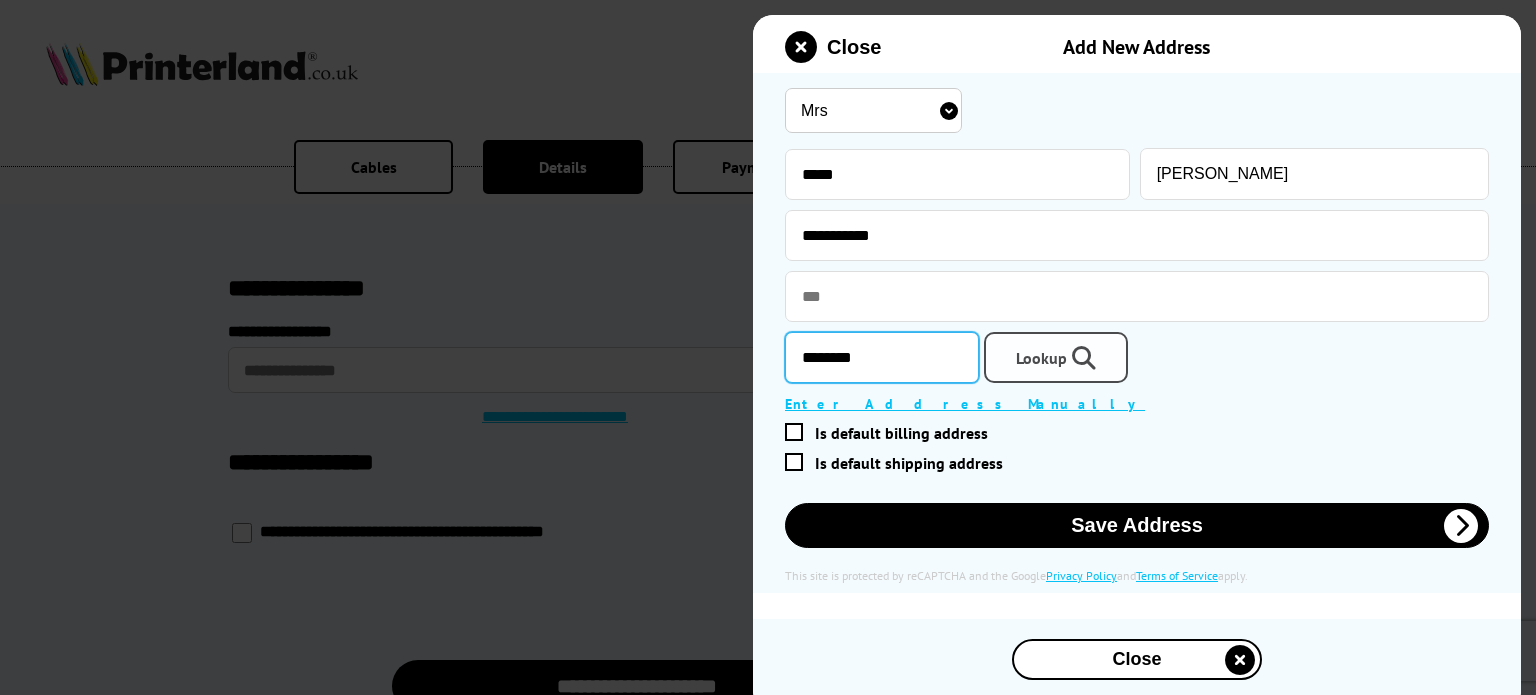 type on "********" 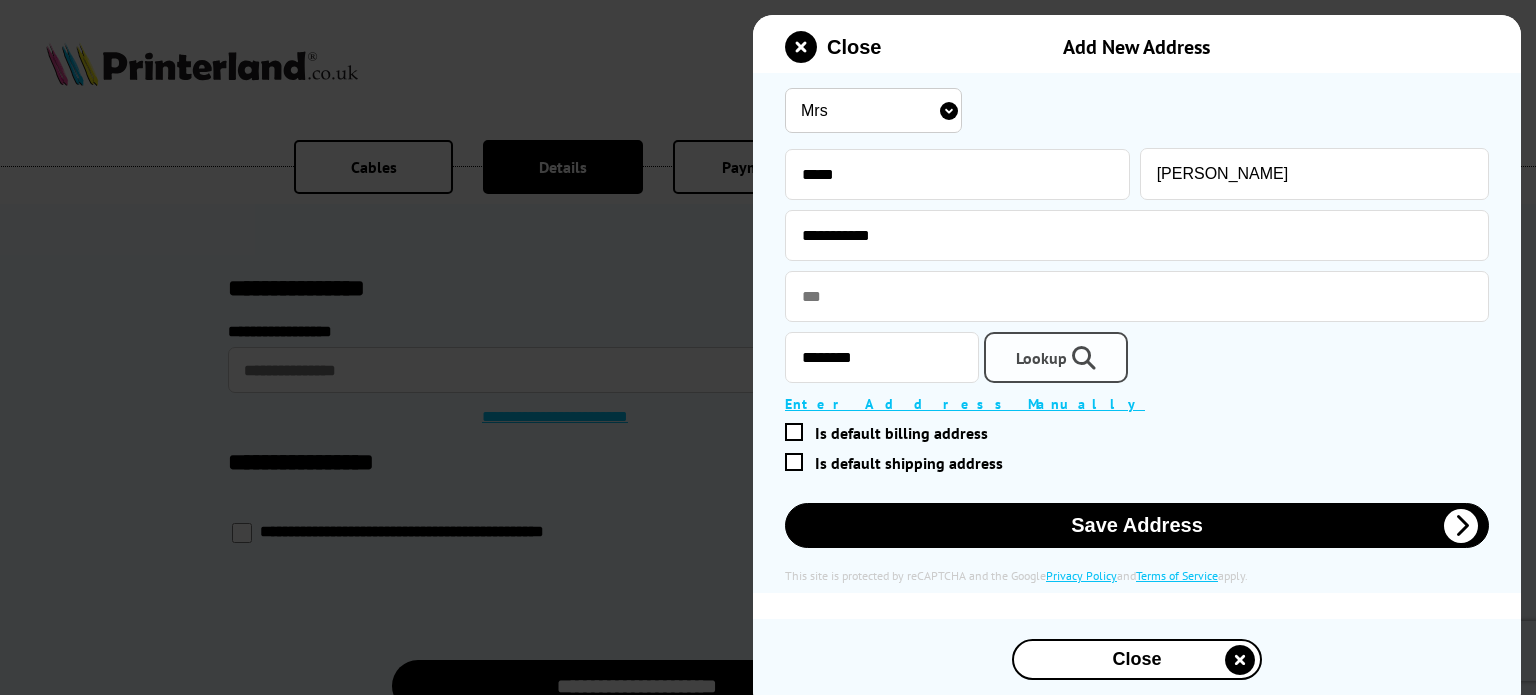 click on "Lookup" at bounding box center [1041, 358] 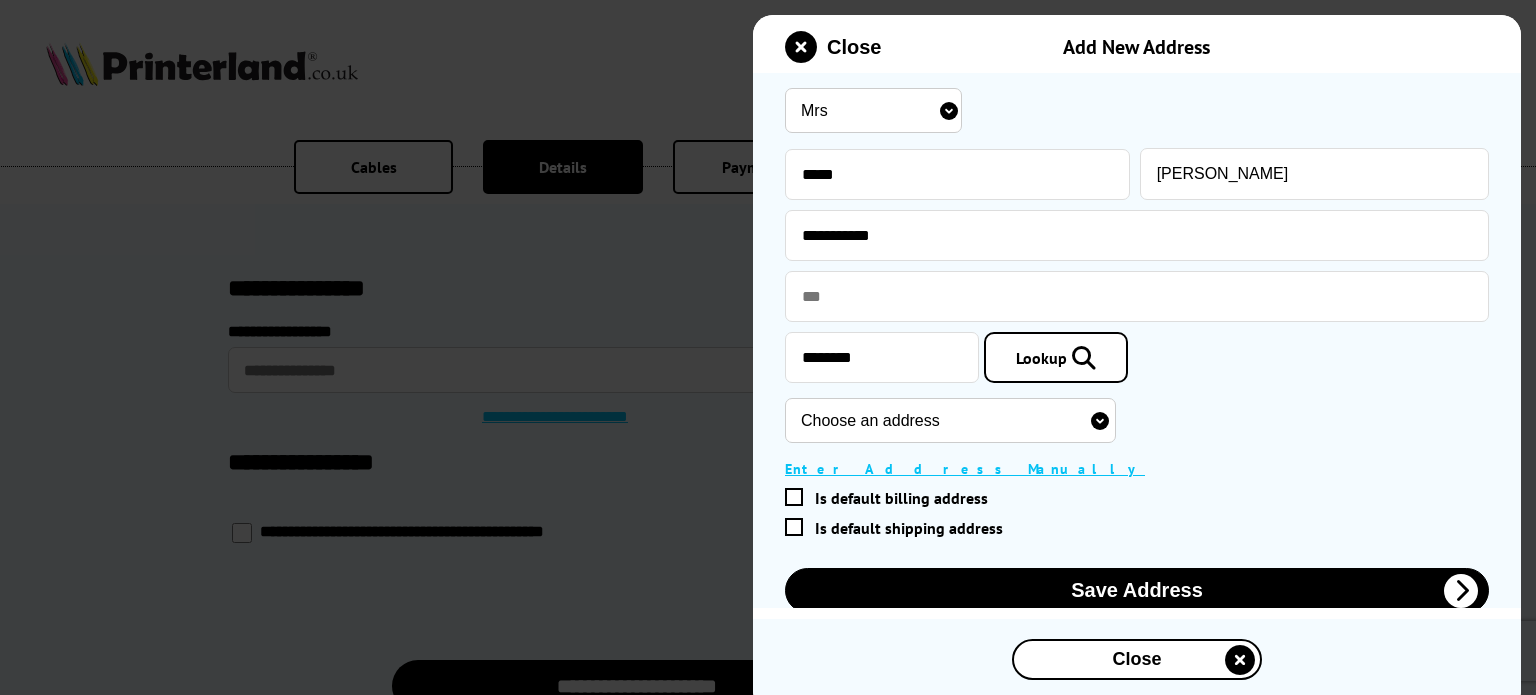 click on "Choose an address 2 Rubie Crescent, Irvine, KA12 8HB 4 Rubie Crescent, Irvine, KA12 8HB 6 Rubie Crescent, Irvine, KA12 8HB 8 Rubie Crescent, Irvine, KA12 8HB 10 Rubie Crescent, Irvine, KA12 8HB 12 Rubie Crescent, Irvine, KA12 8HB 14 Rubie Crescent, Irvine, KA12 8HB 16 Rubie Crescent, Irvine, KA12 8HB 18 Rubie Crescent, Irvine, KA12 8HB 20 Rubie Crescent, Irvine, KA12 8HB 22 Rubie Crescent, Irvine, KA12 8HB 24 Rubie Crescent, Irvine, KA12 8HB 26 Rubie Crescent, Irvine, KA12 8HB 28 Rubie Crescent, Irvine, KA12 8HB 30 Rubie Crescent, Irvine, KA12 8HB 32 Rubie Crescent, Irvine, KA12 8HB 34 Rubie Crescent, Irvine, KA12 8HB 36 Rubie Crescent, Irvine, KA12 8HB 38 Rubie Crescent, Irvine, KA12 8HB 40 Rubie Crescent, Irvine, KA12 8HB 42 Rubie Crescent, Irvine, KA12 8HB 44 Rubie Crescent, Irvine, KA12 8HB 46 Rubie Crescent, Irvine, KA12 8HB 48 Rubie Crescent, Irvine, KA12 8HB 50 Rubie Crescent, Irvine, KA12 8HB 52 Rubie Crescent, Irvine, KA12 8HB 54 Rubie Crescent, Irvine, KA12 8HB 56 Rubie Crescent, Irvine, KA12 8HB" at bounding box center (950, 420) 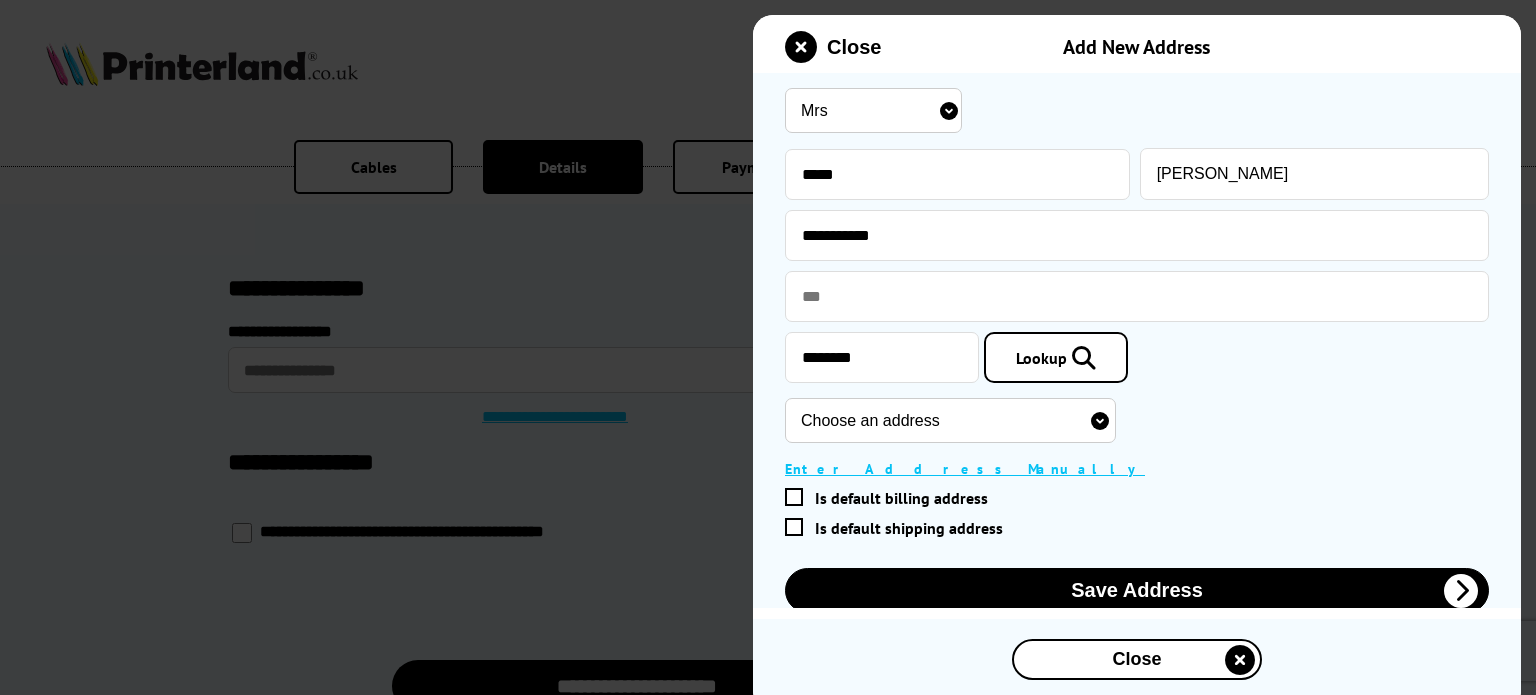 select on "GB|RM|A|11998740" 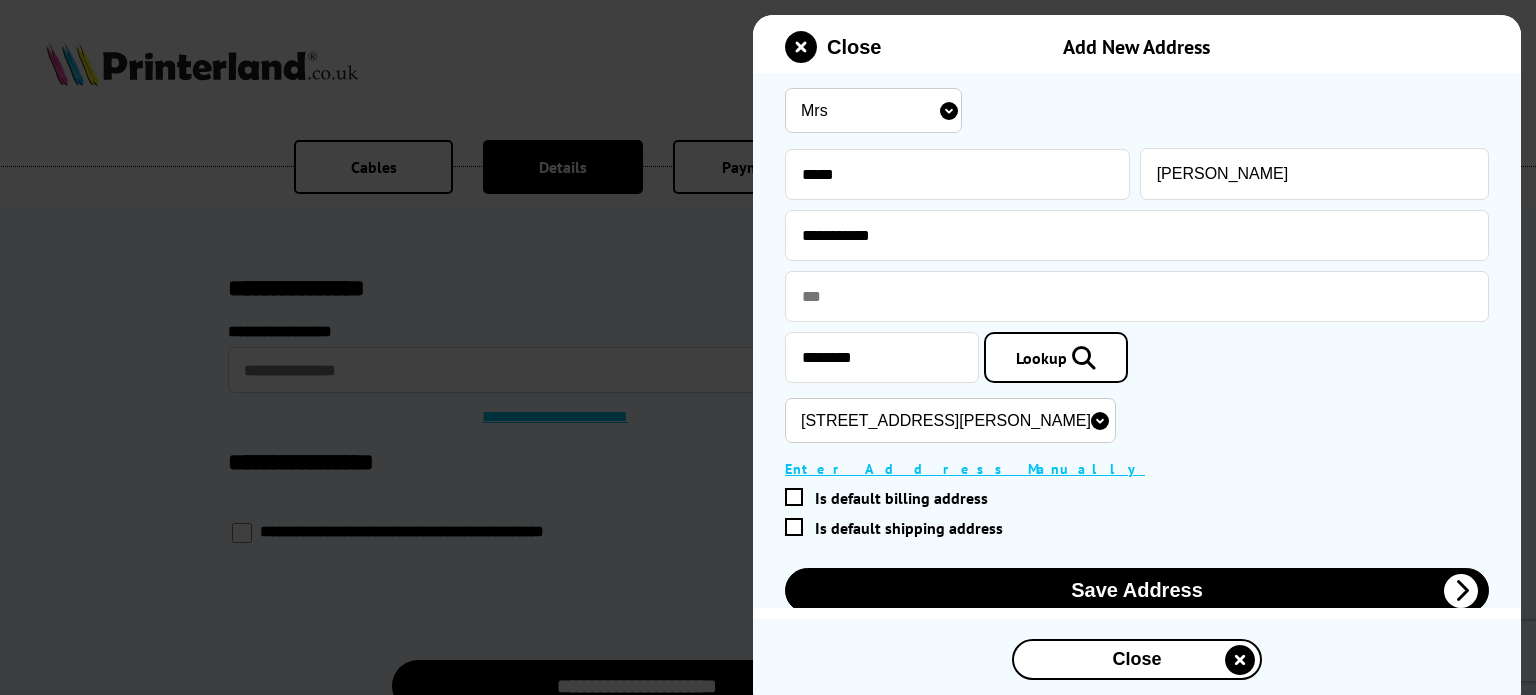 click on "Choose an address 2 Rubie Crescent, Irvine, KA12 8HB 4 Rubie Crescent, Irvine, KA12 8HB 6 Rubie Crescent, Irvine, KA12 8HB 8 Rubie Crescent, Irvine, KA12 8HB 10 Rubie Crescent, Irvine, KA12 8HB 12 Rubie Crescent, Irvine, KA12 8HB 14 Rubie Crescent, Irvine, KA12 8HB 16 Rubie Crescent, Irvine, KA12 8HB 18 Rubie Crescent, Irvine, KA12 8HB 20 Rubie Crescent, Irvine, KA12 8HB 22 Rubie Crescent, Irvine, KA12 8HB 24 Rubie Crescent, Irvine, KA12 8HB 26 Rubie Crescent, Irvine, KA12 8HB 28 Rubie Crescent, Irvine, KA12 8HB 30 Rubie Crescent, Irvine, KA12 8HB 32 Rubie Crescent, Irvine, KA12 8HB 34 Rubie Crescent, Irvine, KA12 8HB 36 Rubie Crescent, Irvine, KA12 8HB 38 Rubie Crescent, Irvine, KA12 8HB 40 Rubie Crescent, Irvine, KA12 8HB 42 Rubie Crescent, Irvine, KA12 8HB 44 Rubie Crescent, Irvine, KA12 8HB 46 Rubie Crescent, Irvine, KA12 8HB 48 Rubie Crescent, Irvine, KA12 8HB 50 Rubie Crescent, Irvine, KA12 8HB 52 Rubie Crescent, Irvine, KA12 8HB 54 Rubie Crescent, Irvine, KA12 8HB 56 Rubie Crescent, Irvine, KA12 8HB" at bounding box center [950, 420] 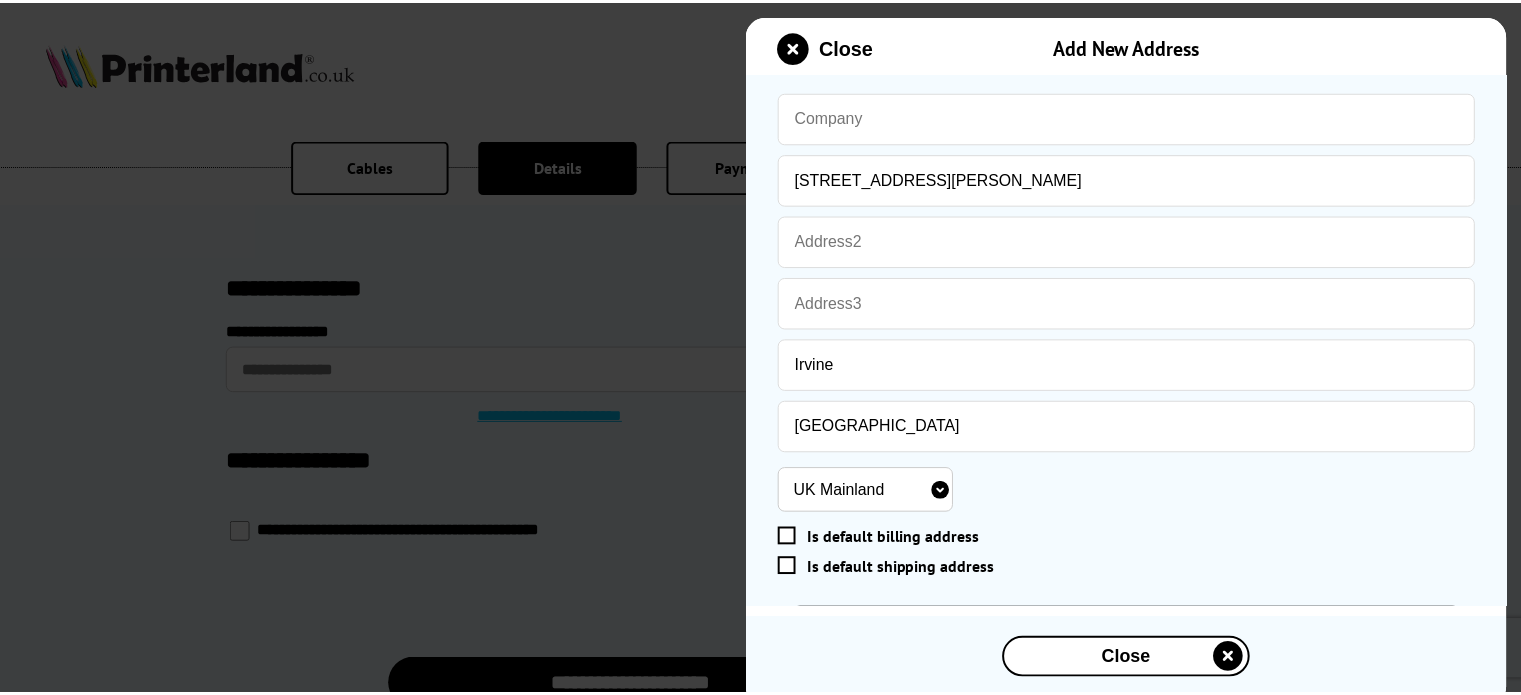 scroll, scrollTop: 406, scrollLeft: 0, axis: vertical 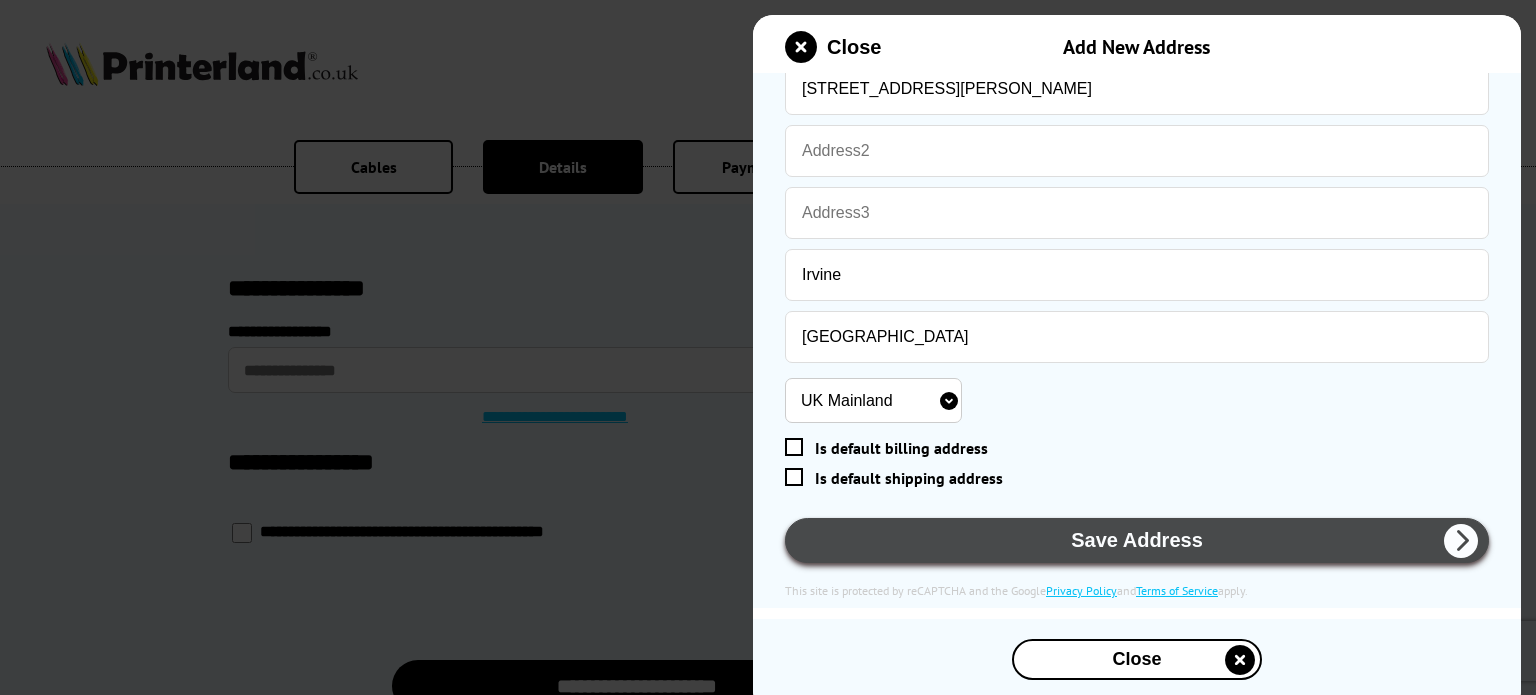 click on "Save Address" at bounding box center [1137, 540] 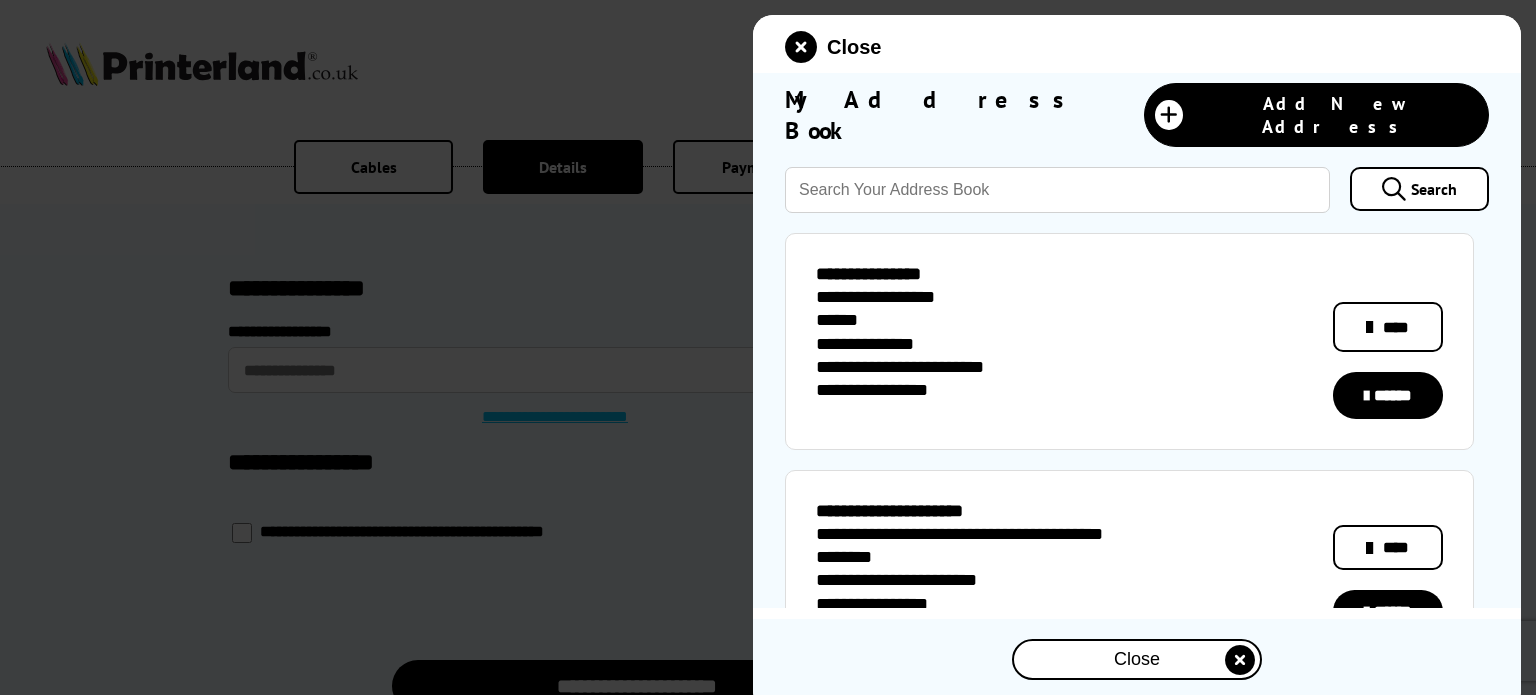 click on "******" at bounding box center (1388, 395) 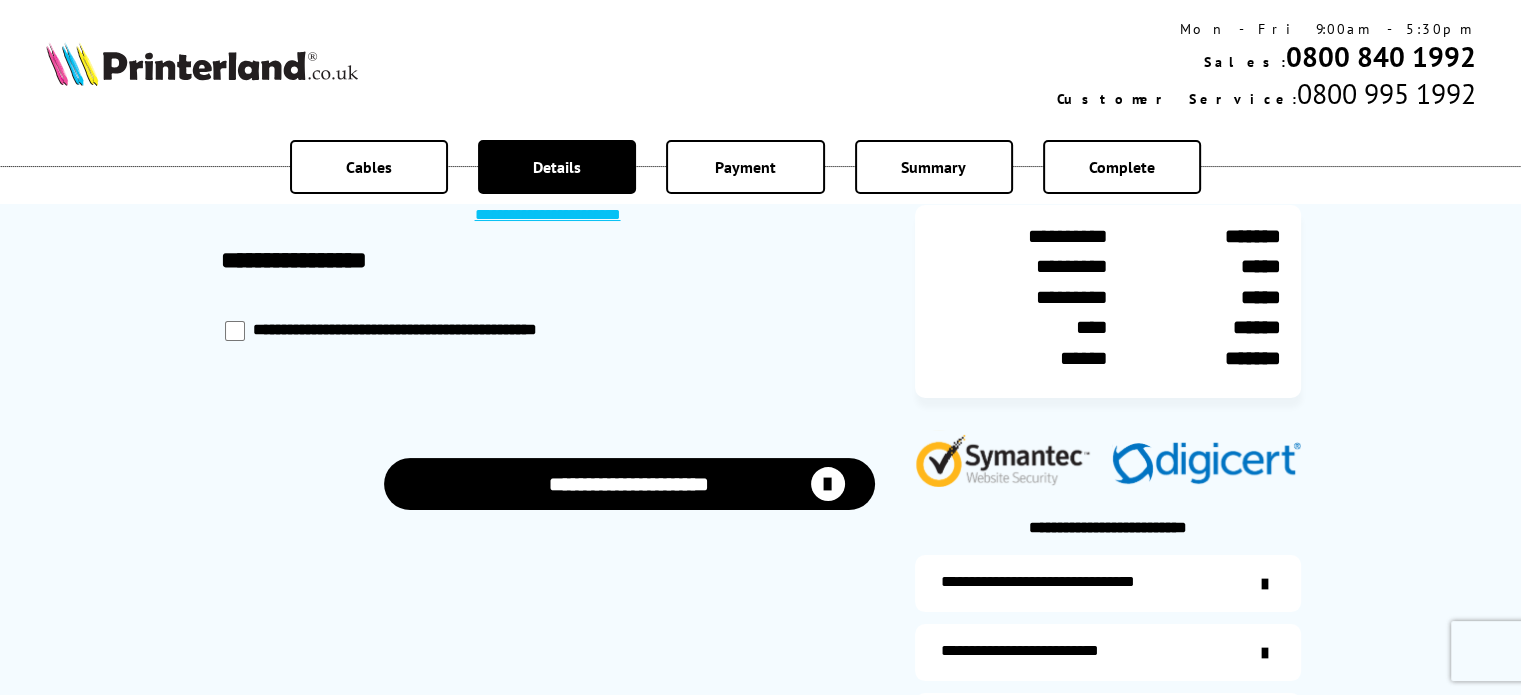 scroll, scrollTop: 243, scrollLeft: 0, axis: vertical 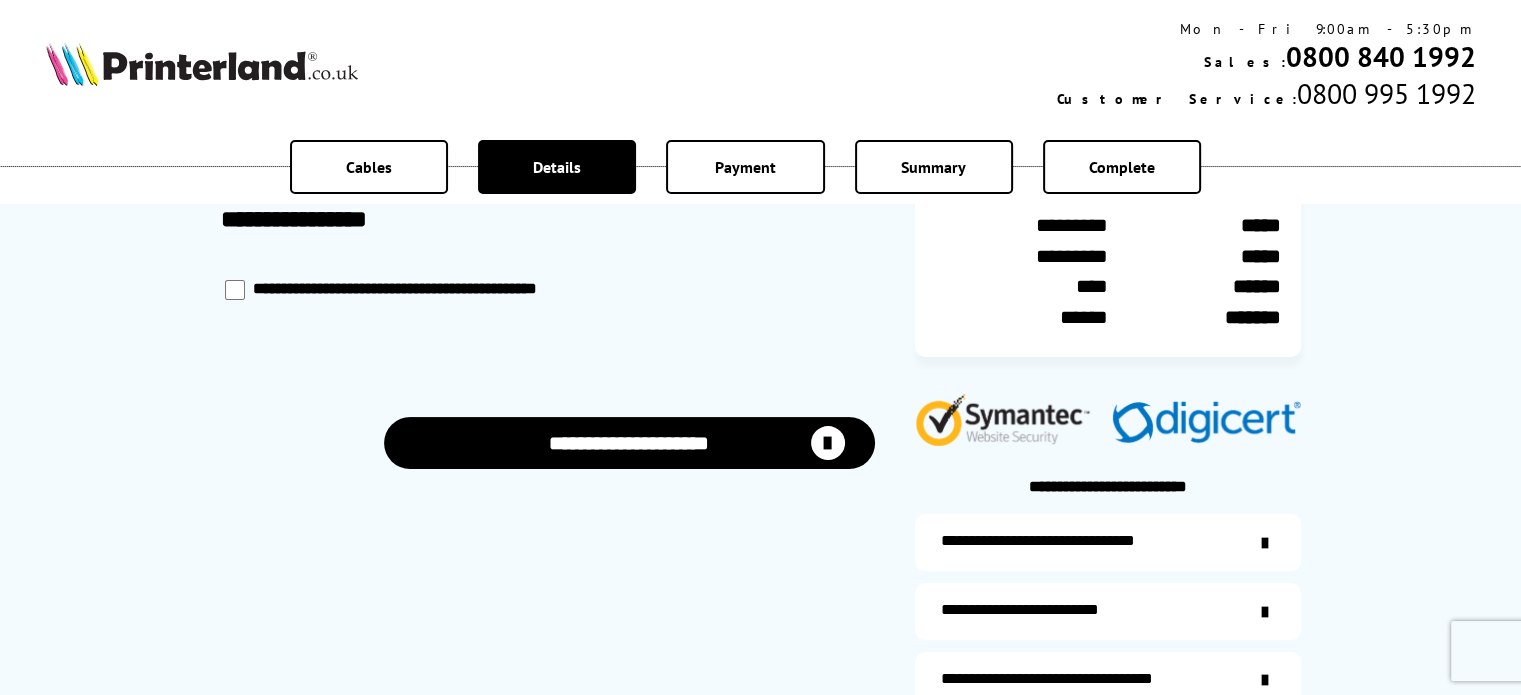 click on "**********" at bounding box center [629, 442] 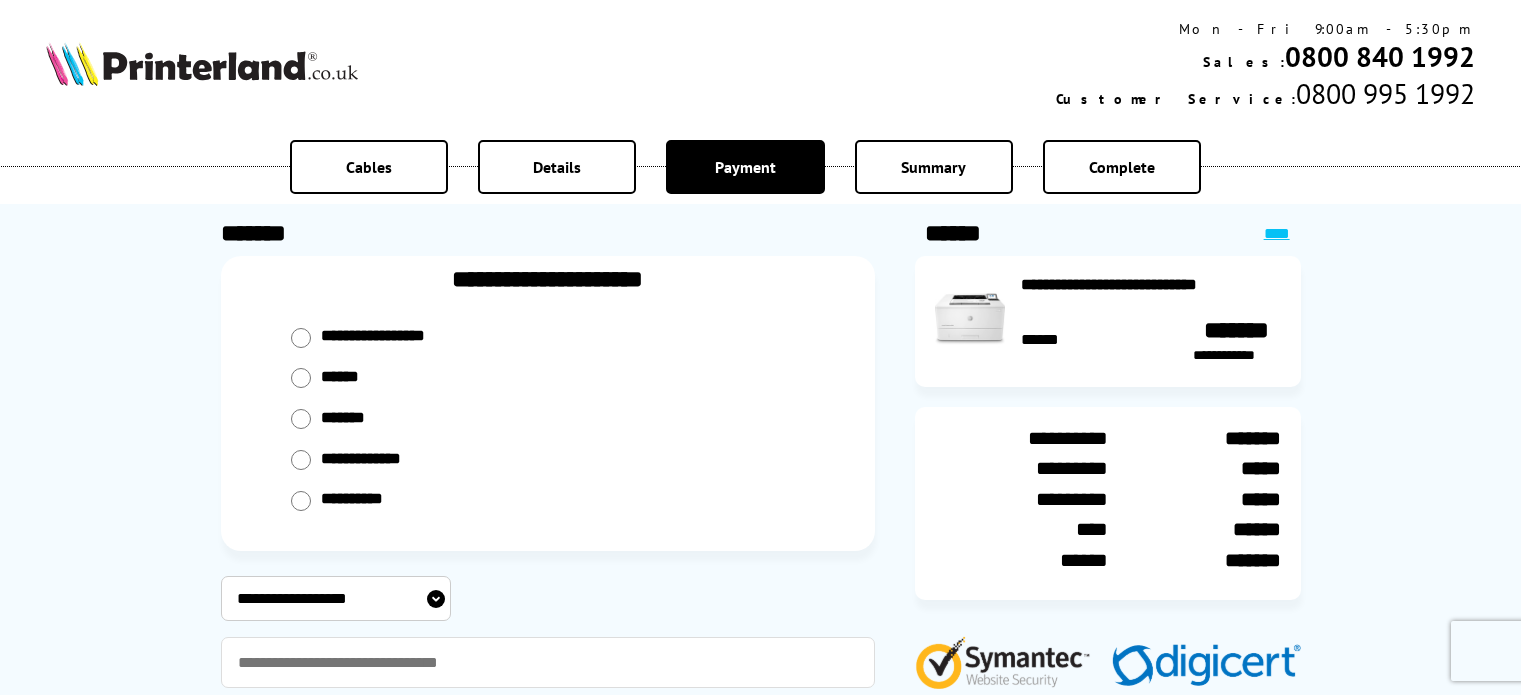 scroll, scrollTop: 0, scrollLeft: 0, axis: both 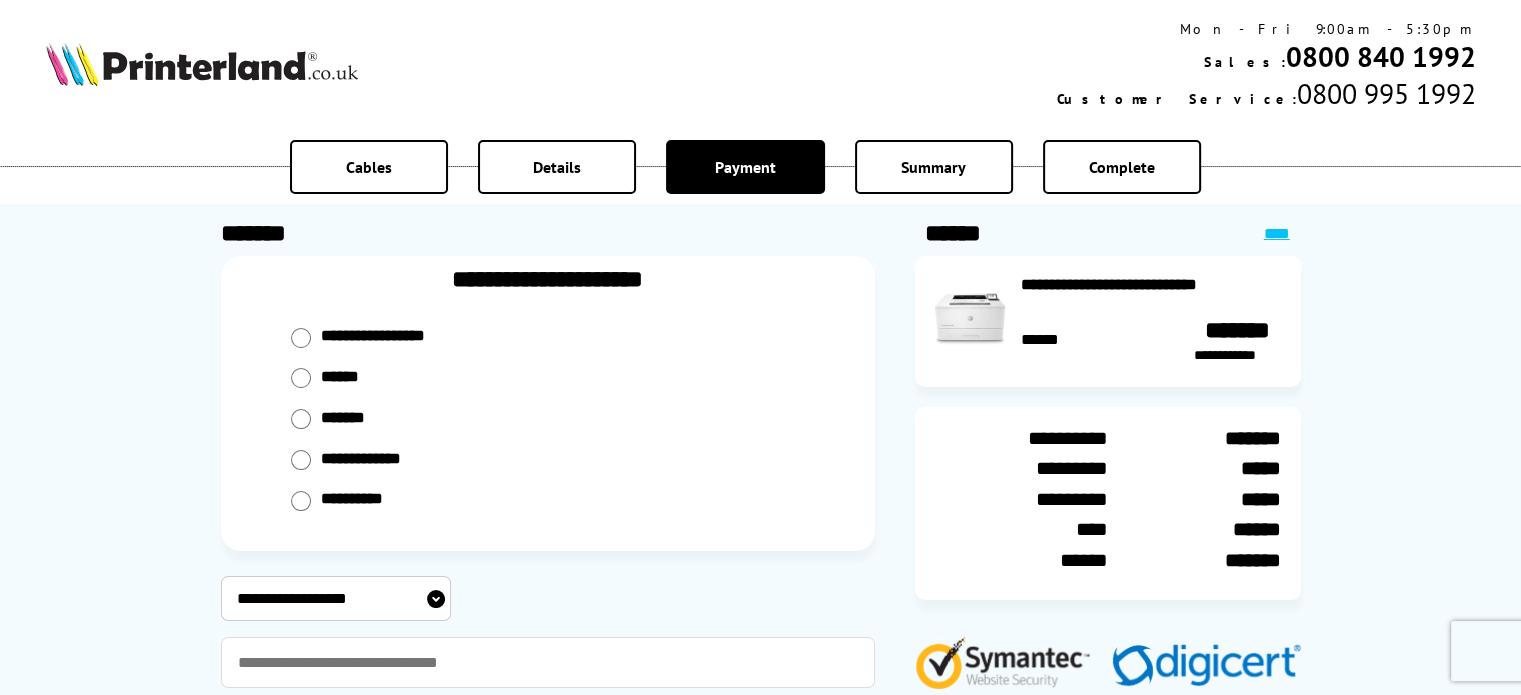 click on "Details" at bounding box center (557, 167) 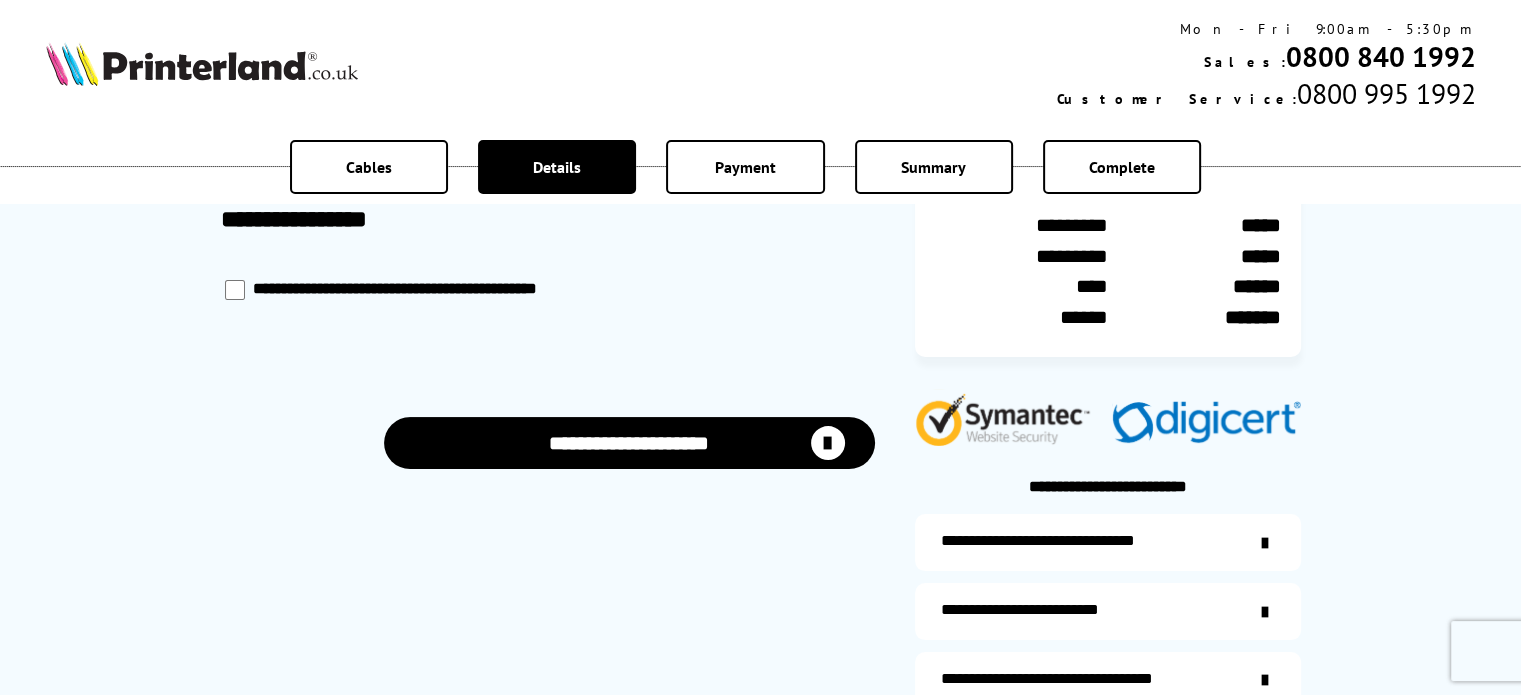 scroll, scrollTop: 0, scrollLeft: 0, axis: both 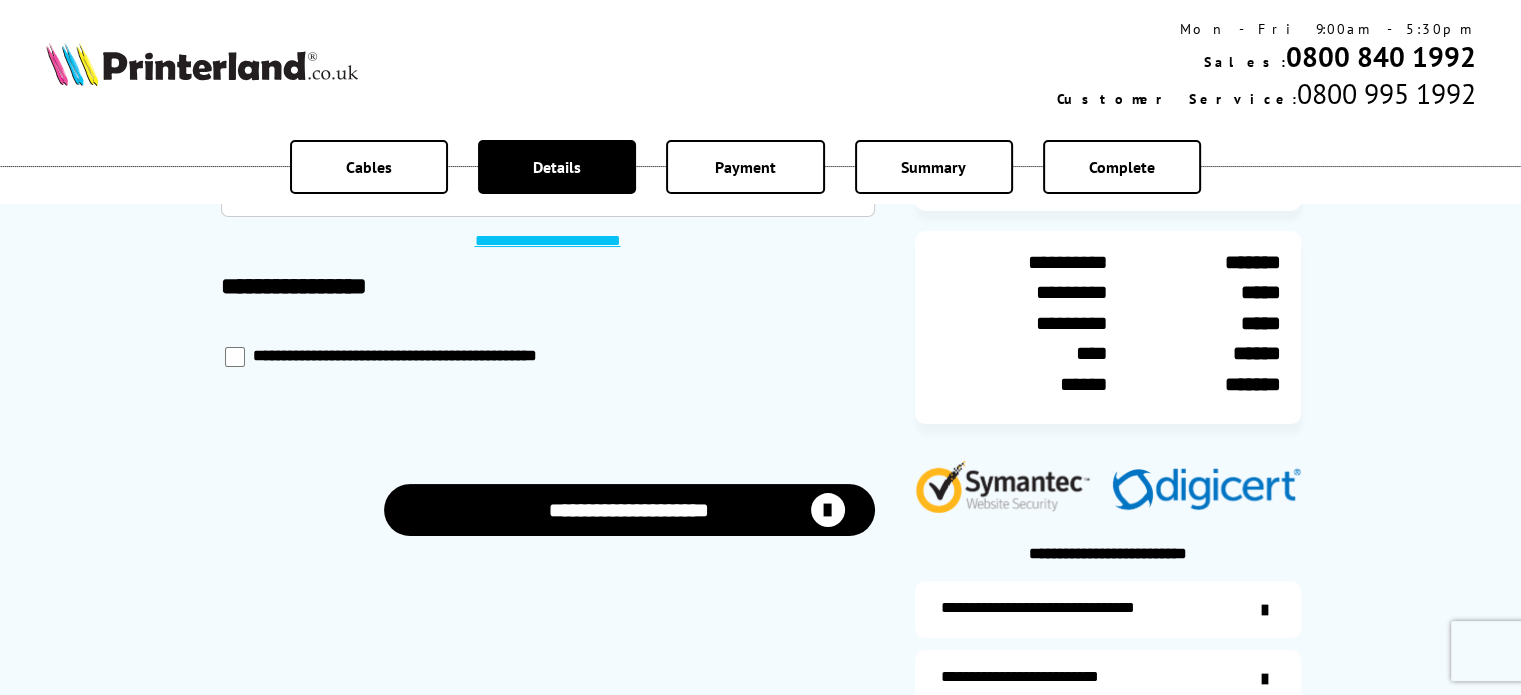 click at bounding box center [235, 357] 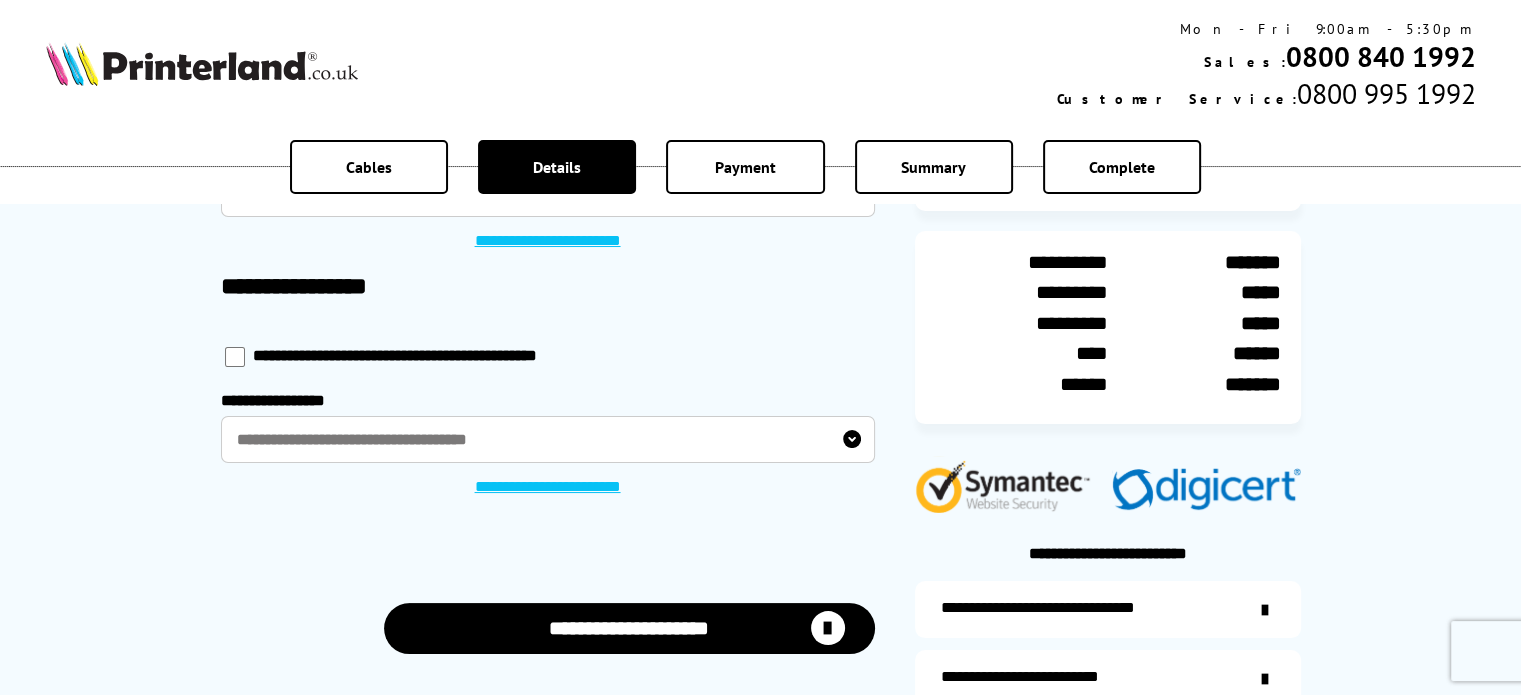 click on "**********" at bounding box center [548, 439] 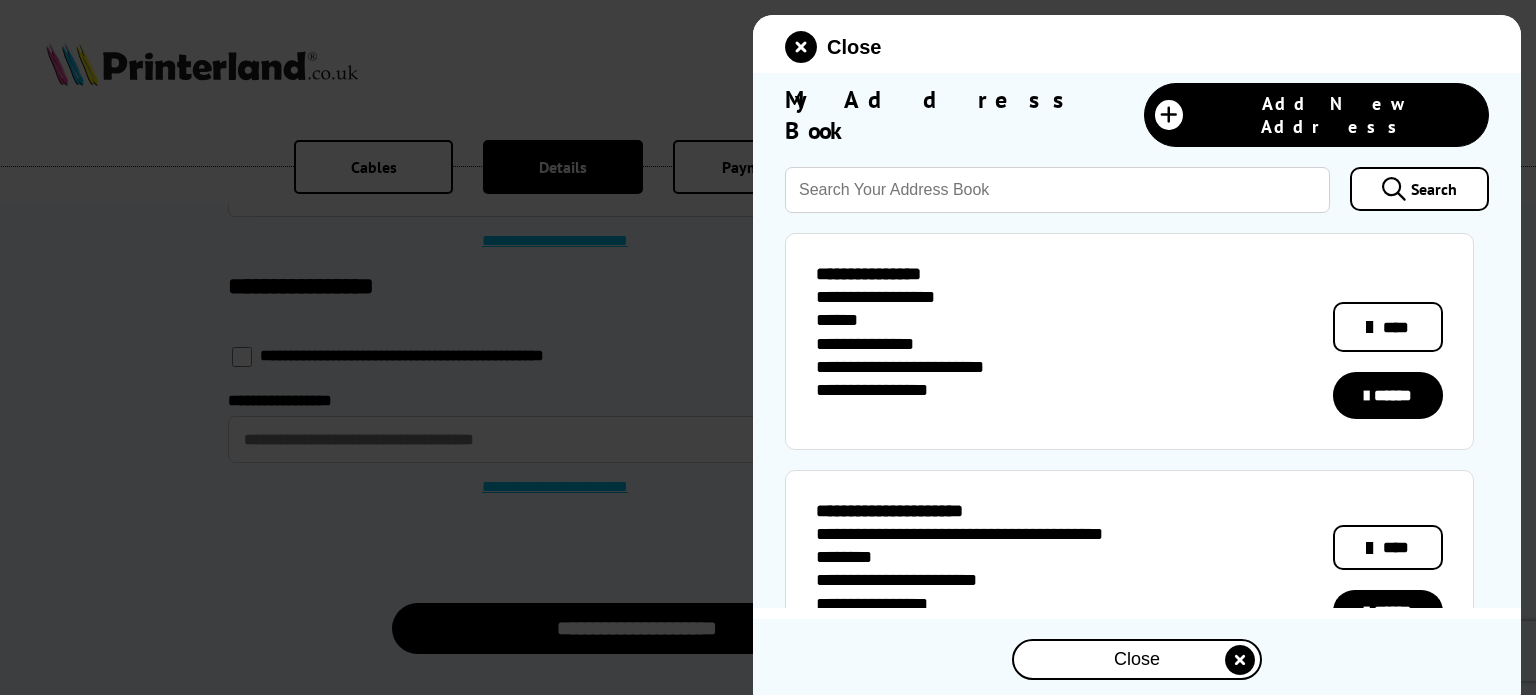 click on "******" at bounding box center [1388, 395] 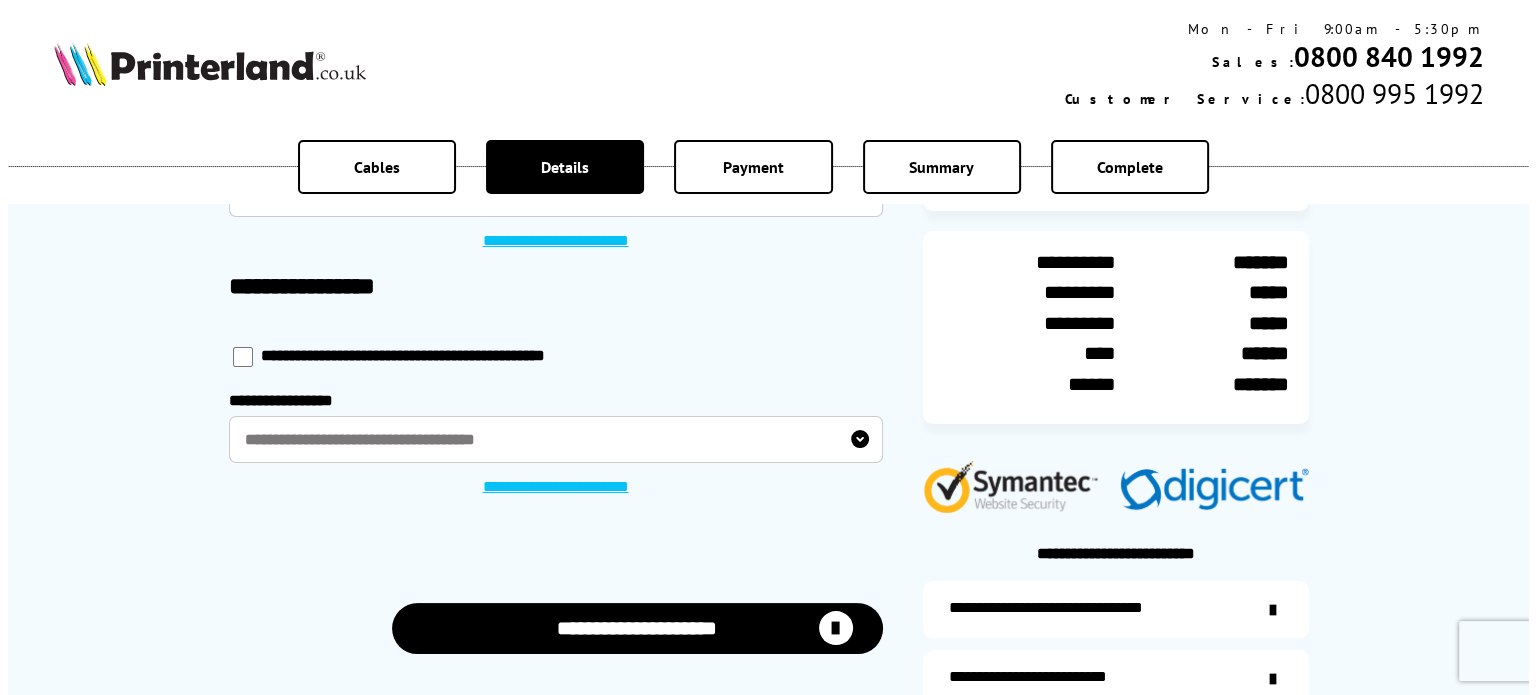 scroll, scrollTop: 0, scrollLeft: 0, axis: both 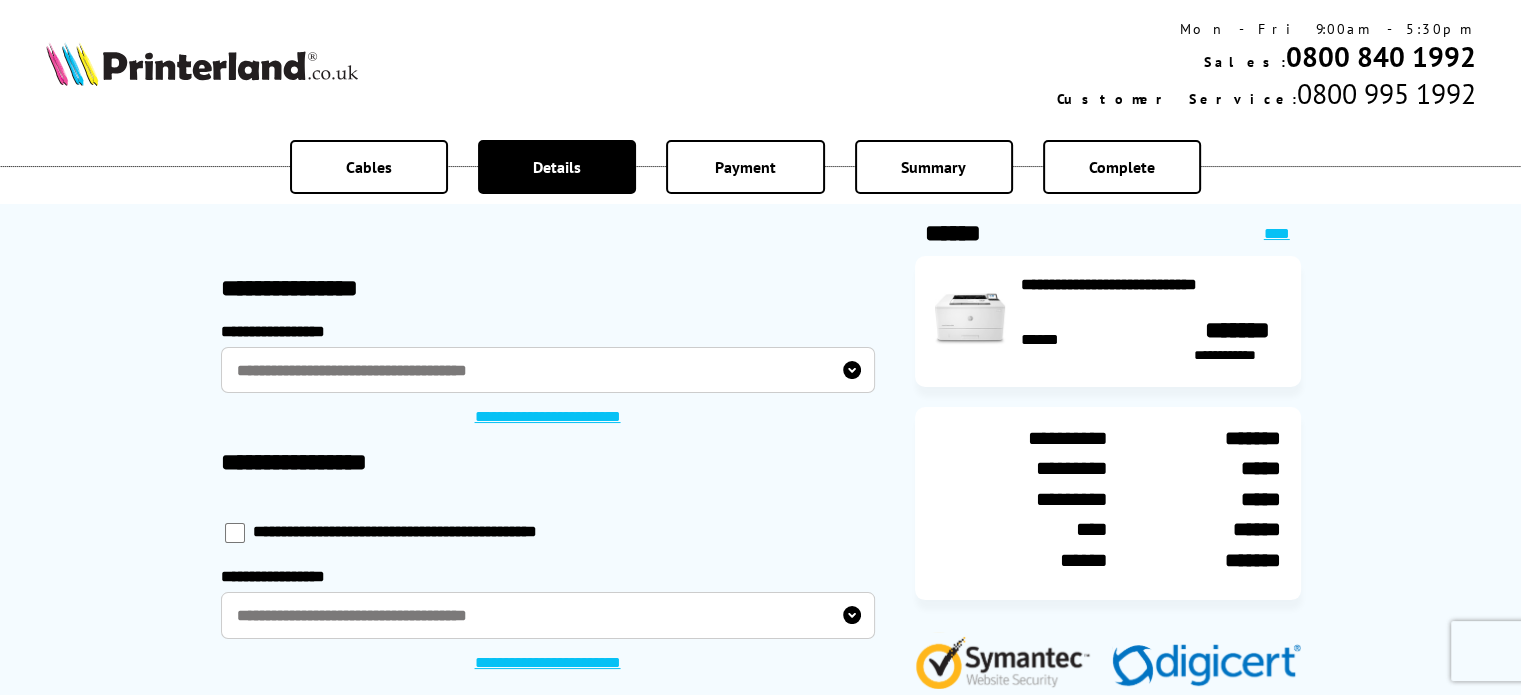 click on "**********" at bounding box center [548, 370] 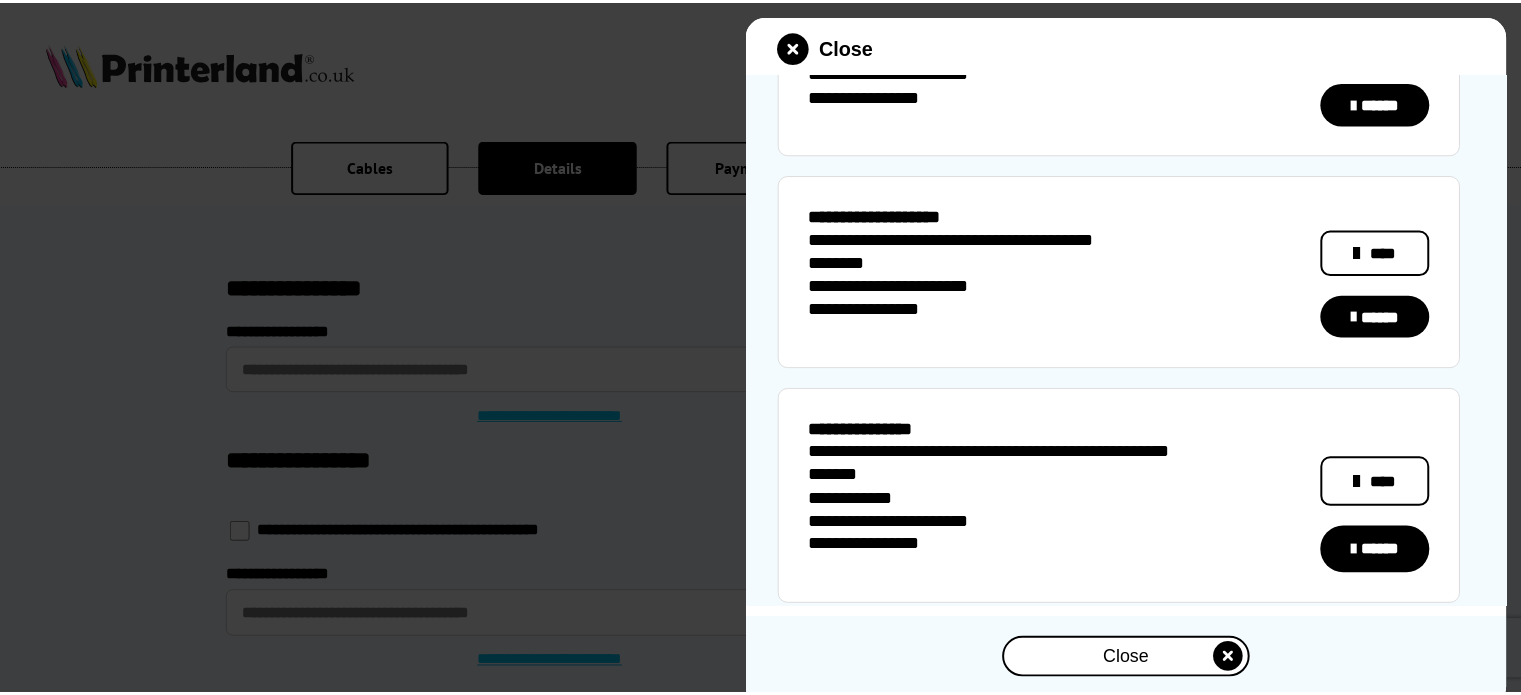 scroll, scrollTop: 509, scrollLeft: 0, axis: vertical 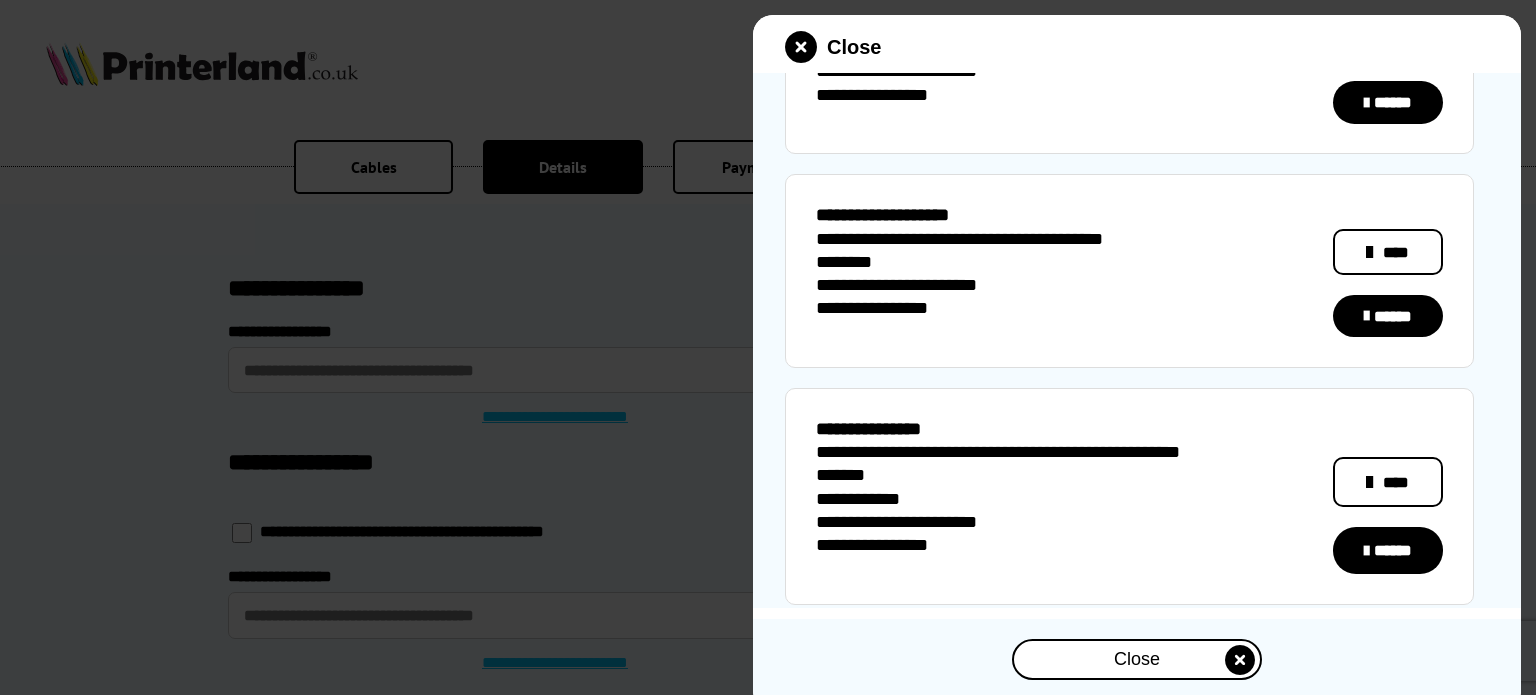 click on "******" at bounding box center (1388, 550) 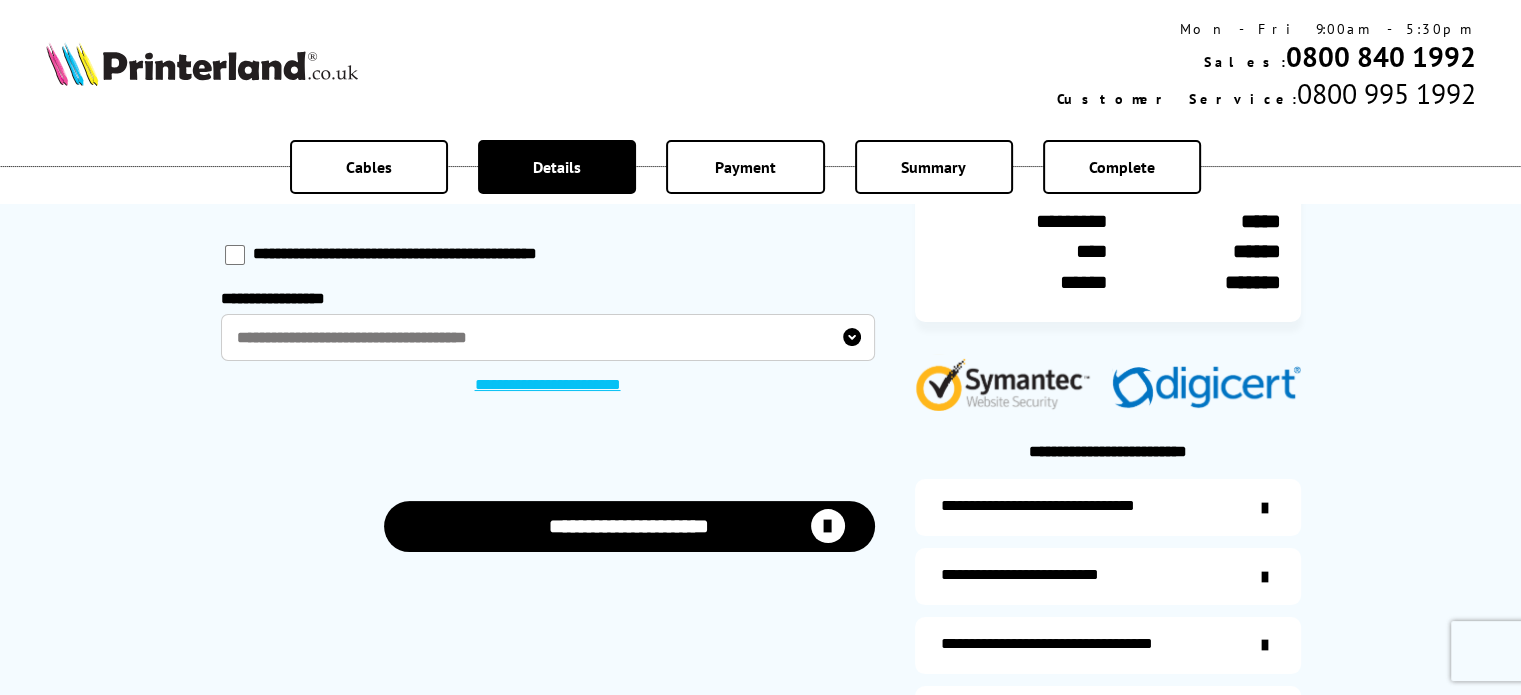 scroll, scrollTop: 286, scrollLeft: 0, axis: vertical 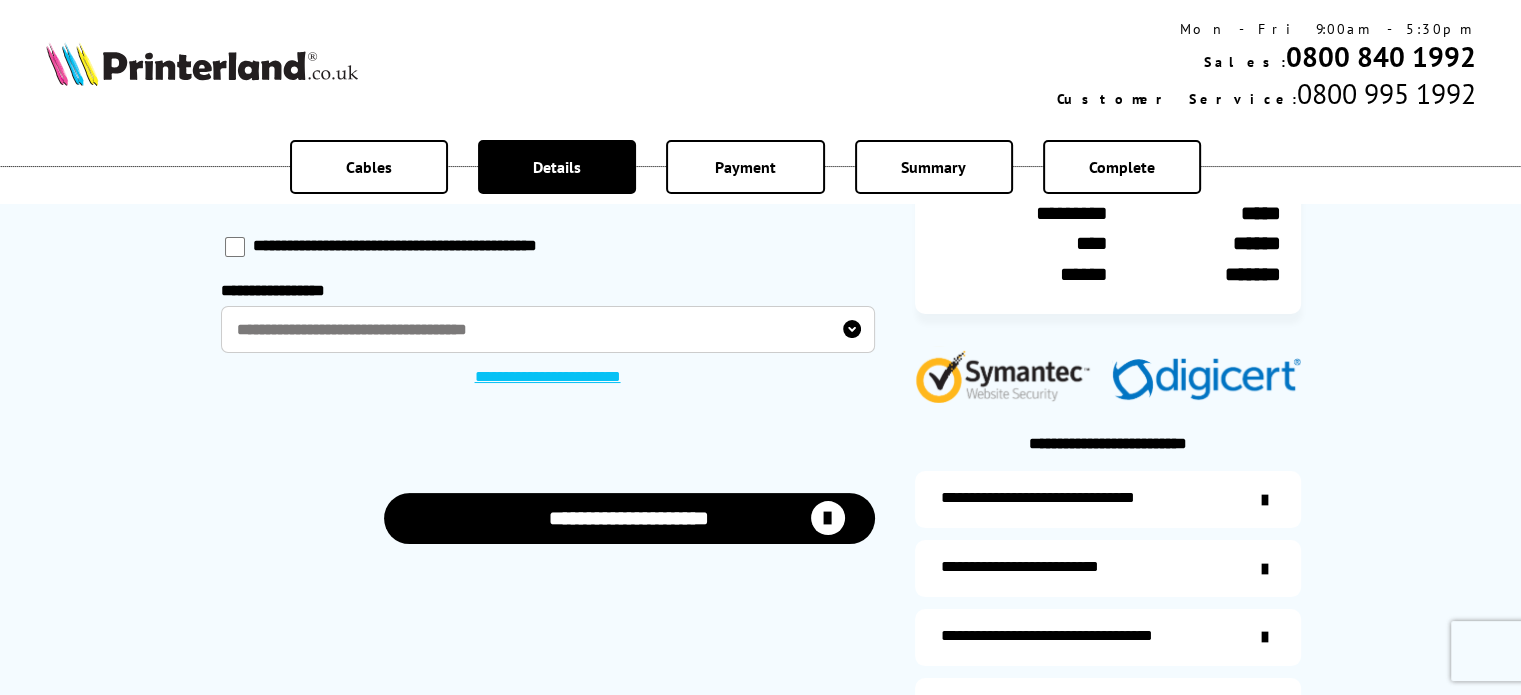click on "**********" at bounding box center [629, 518] 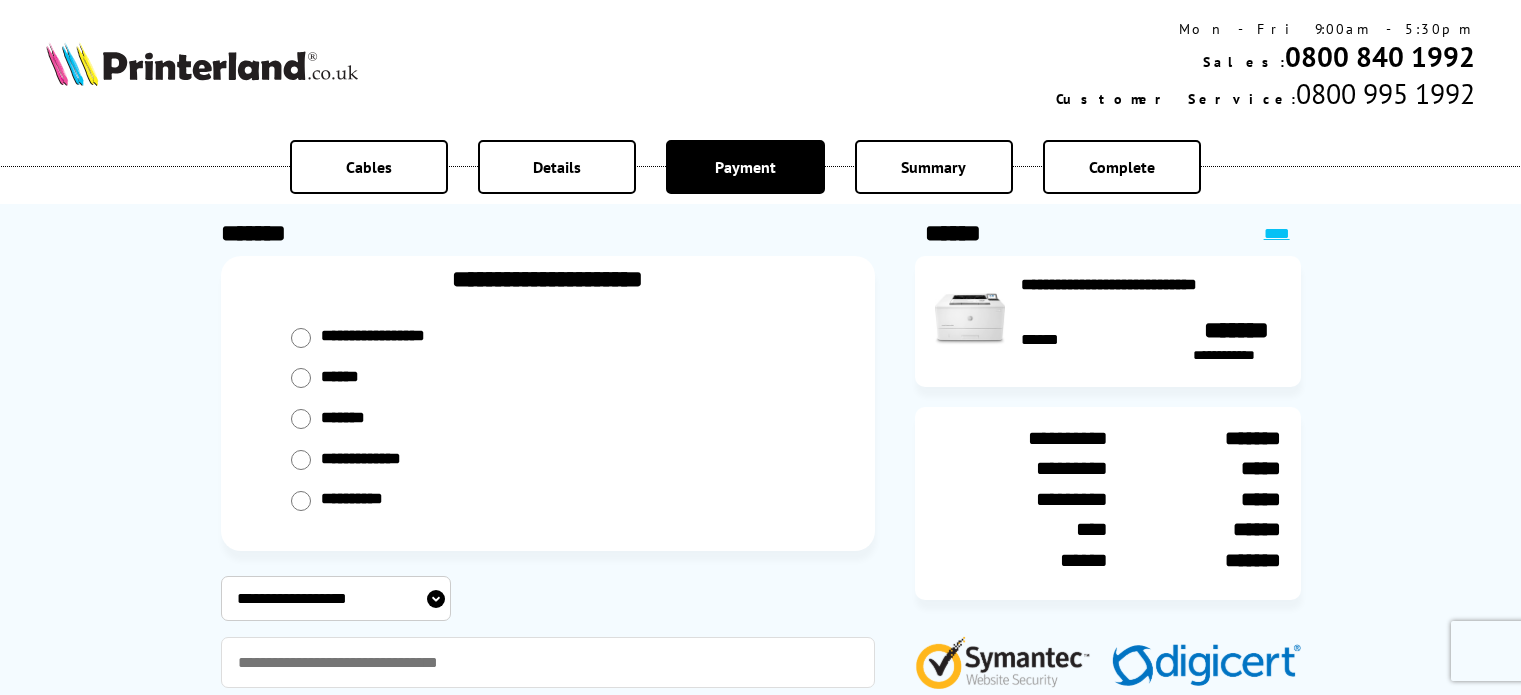scroll, scrollTop: 0, scrollLeft: 0, axis: both 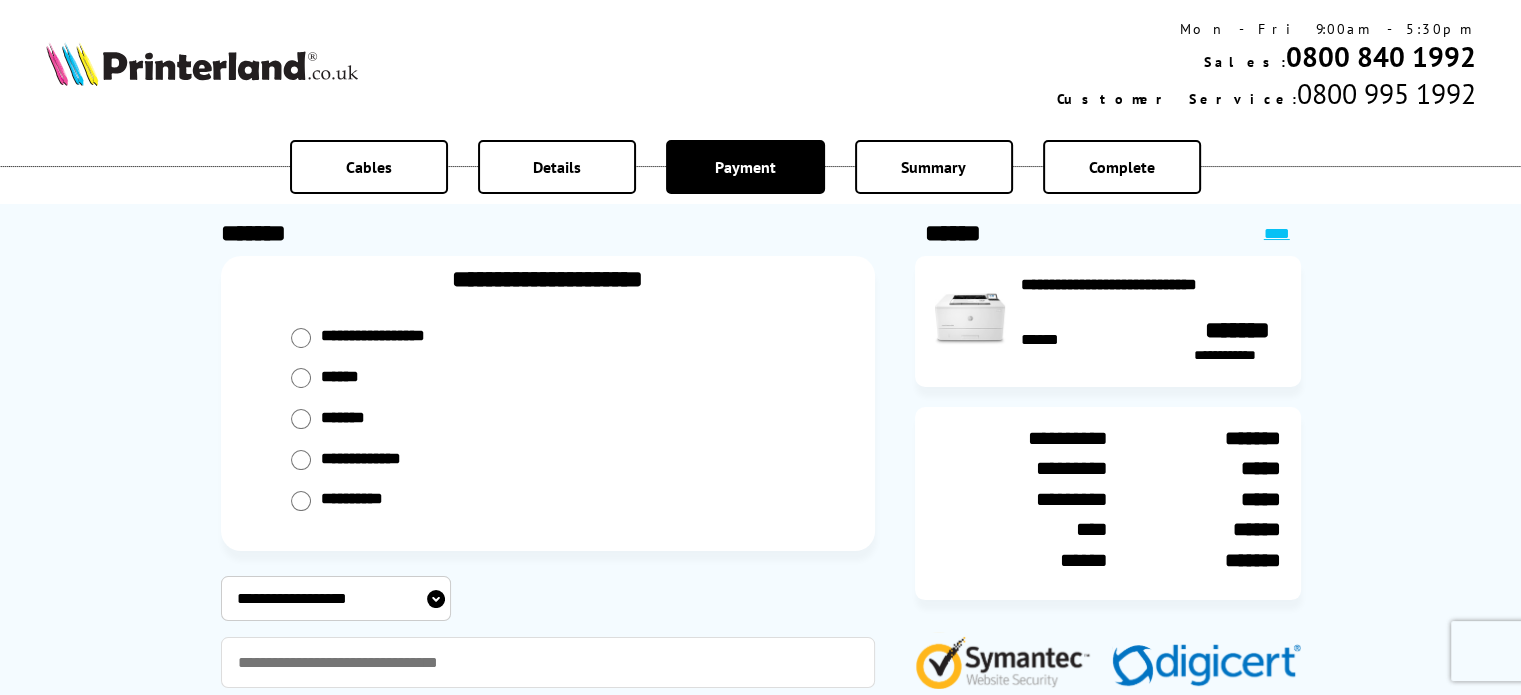 click on "**********" at bounding box center [336, 598] 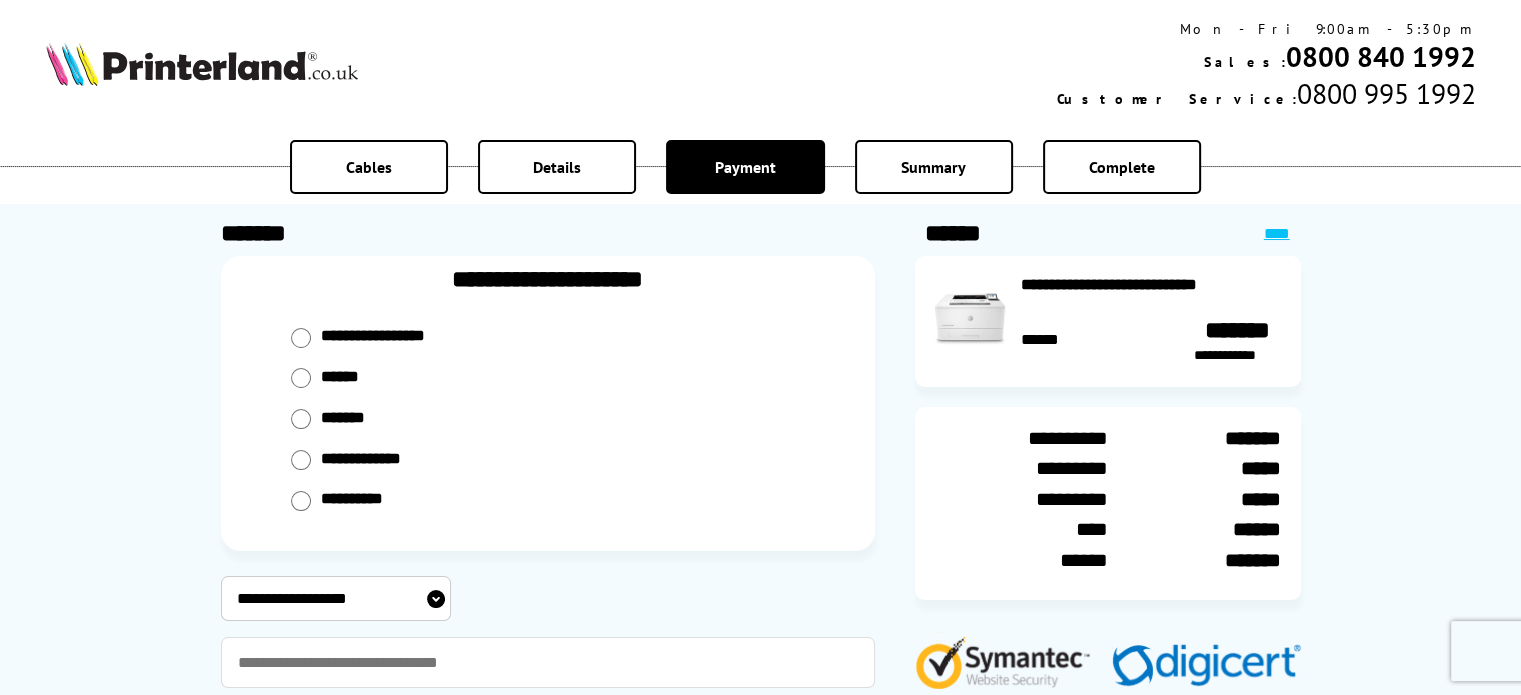 select on "**********" 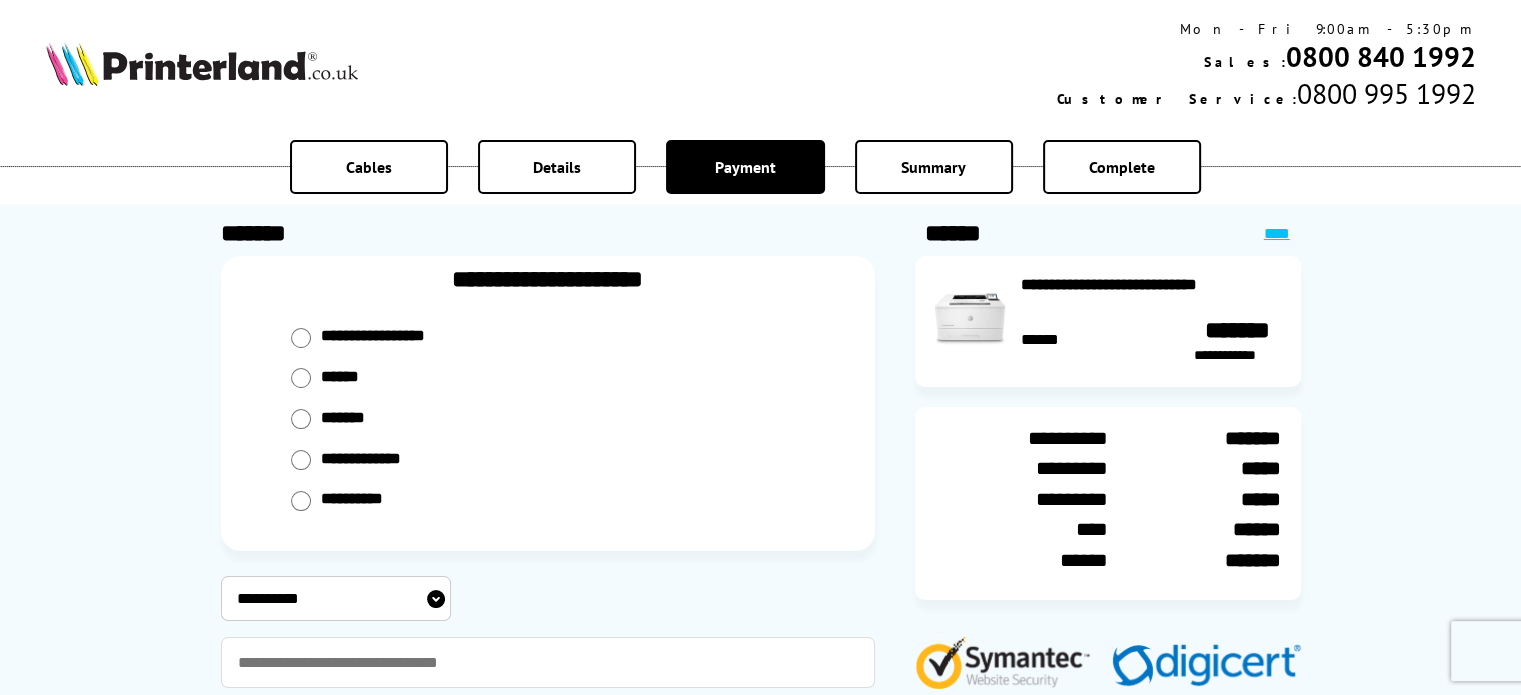 click on "**********" at bounding box center (336, 598) 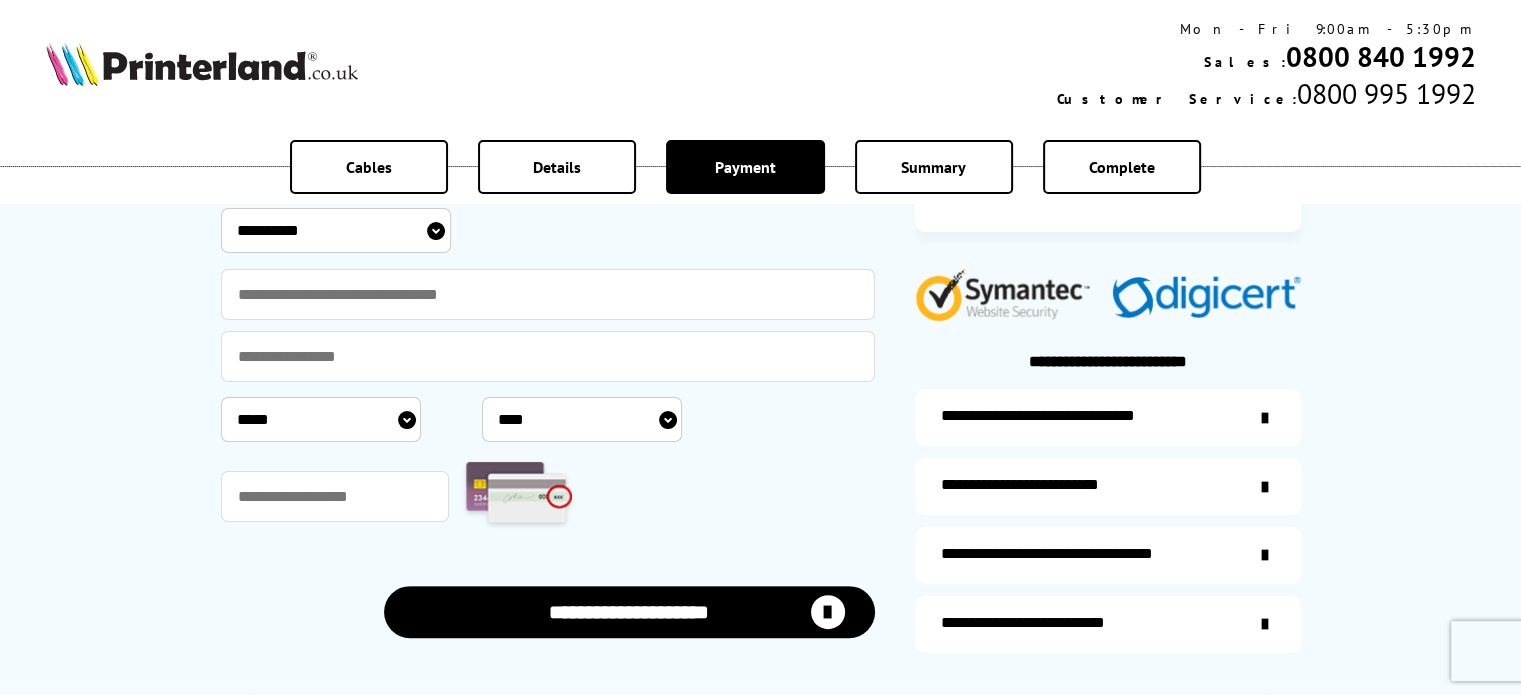 scroll, scrollTop: 388, scrollLeft: 0, axis: vertical 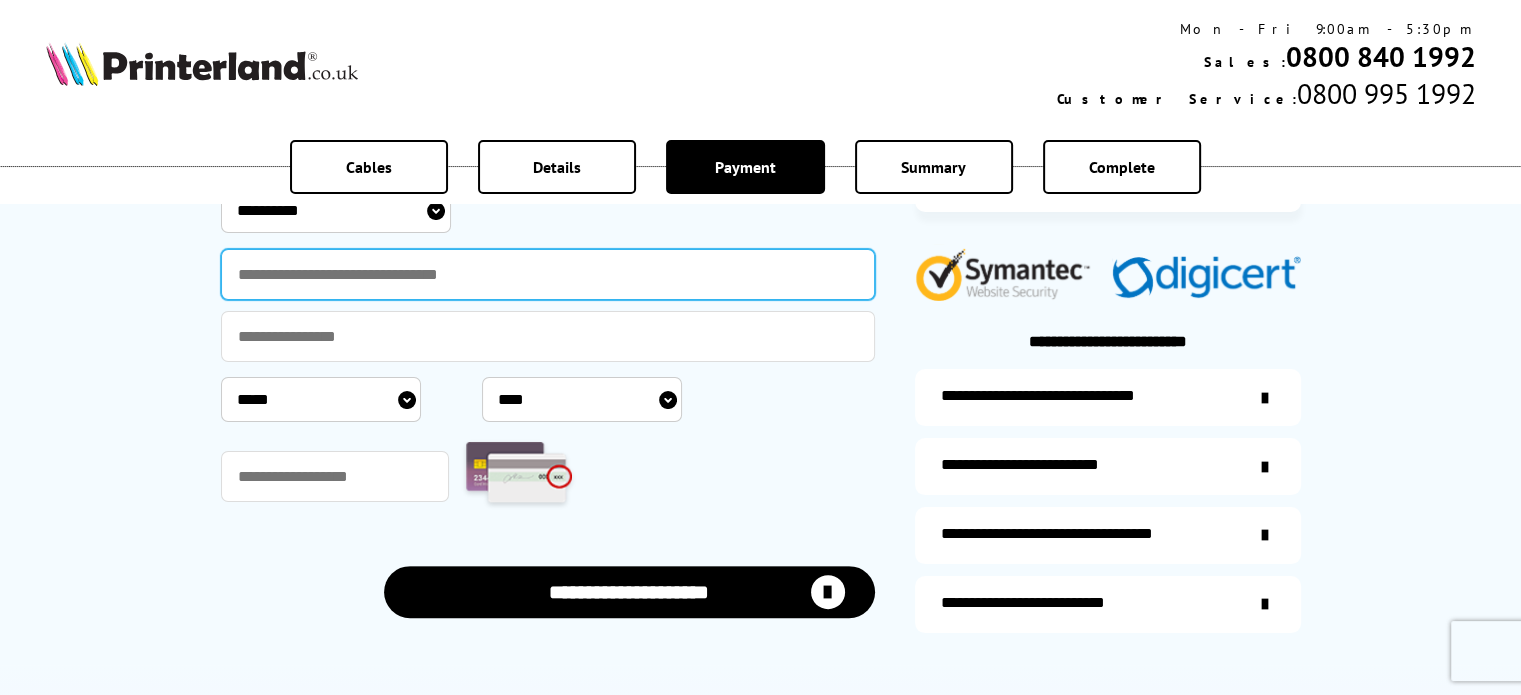 click at bounding box center [548, 274] 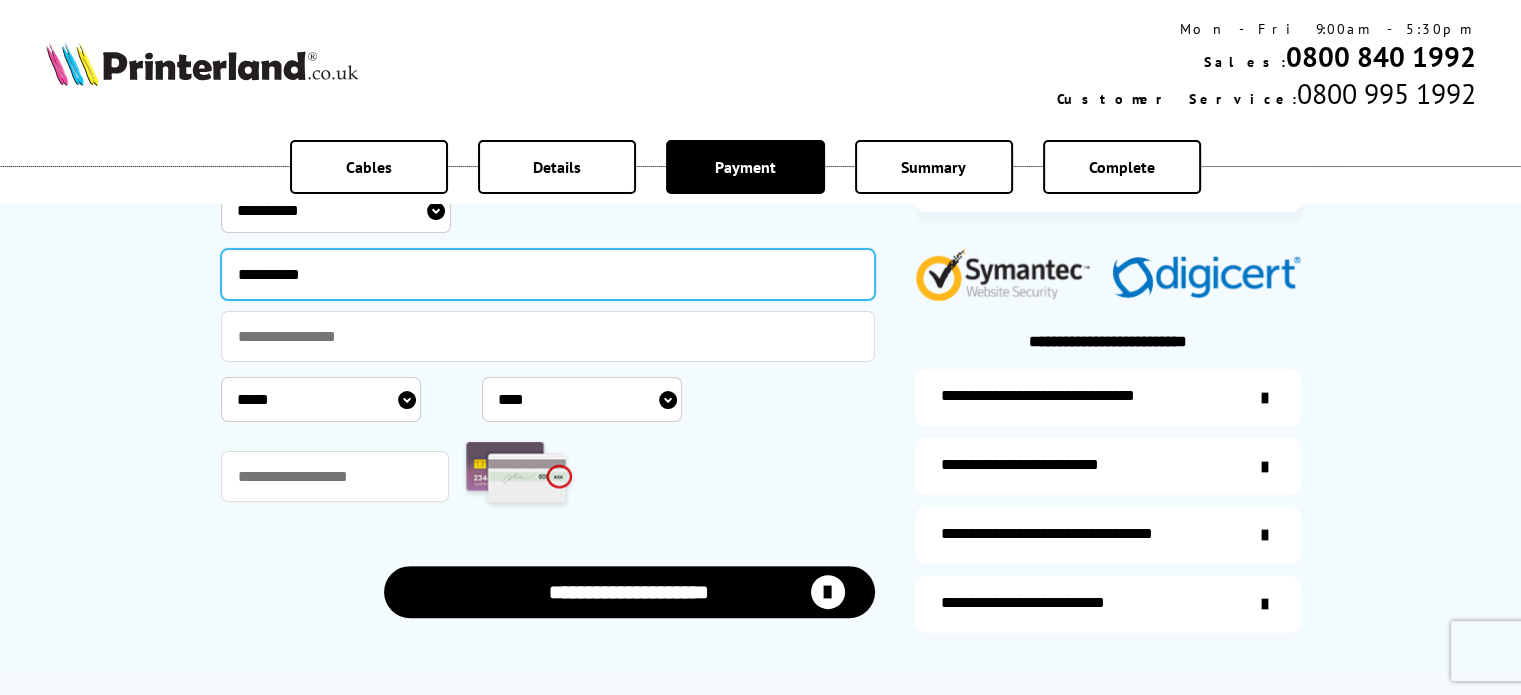 type on "**********" 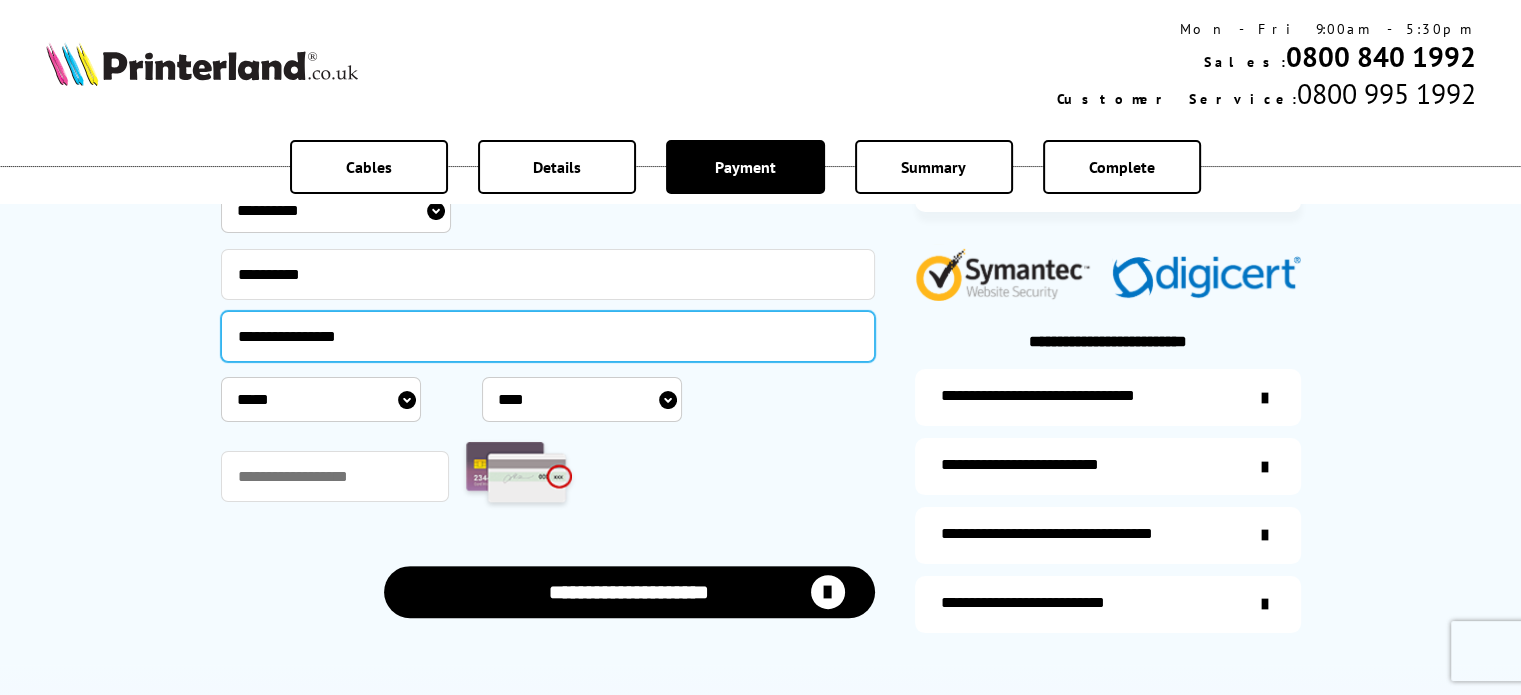 type on "**********" 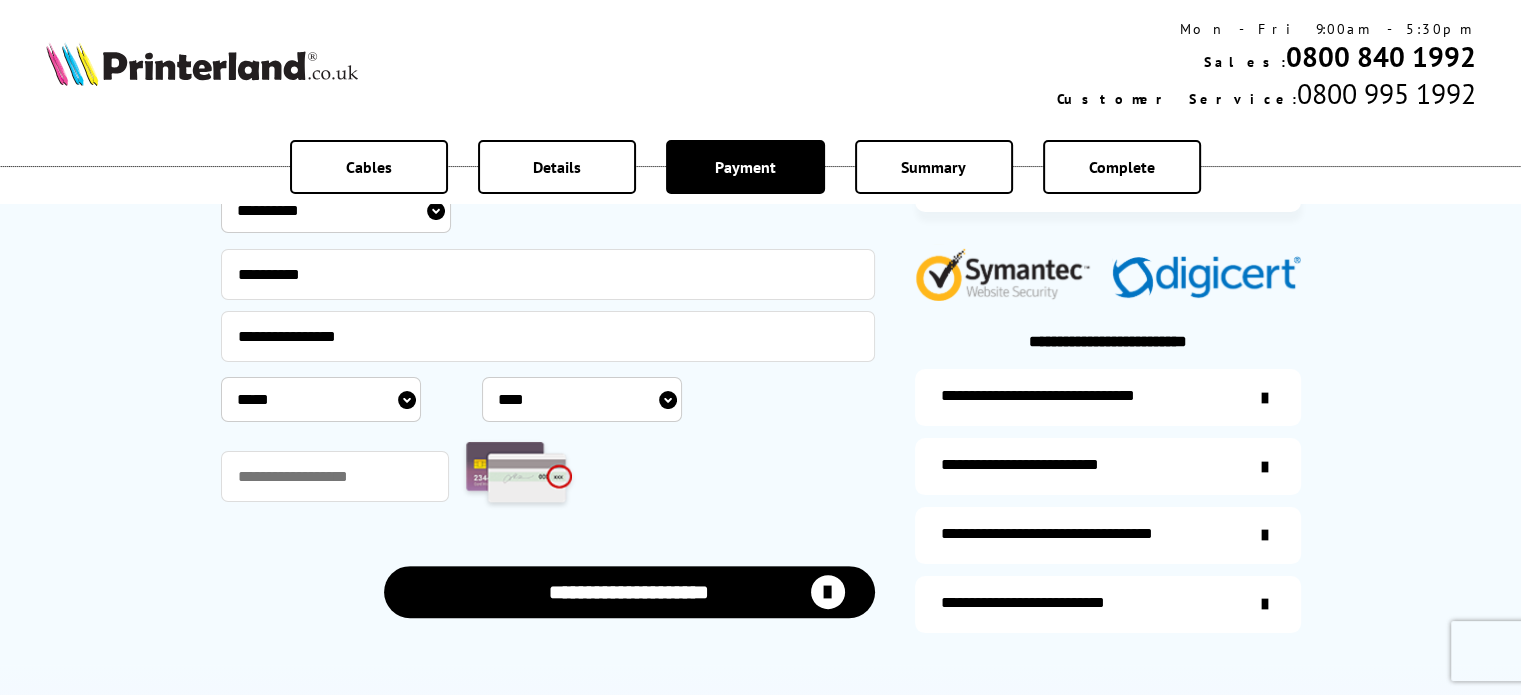 click on "*****
*
*
*
*
*
*
*
*
*
**
**
**" at bounding box center [321, 399] 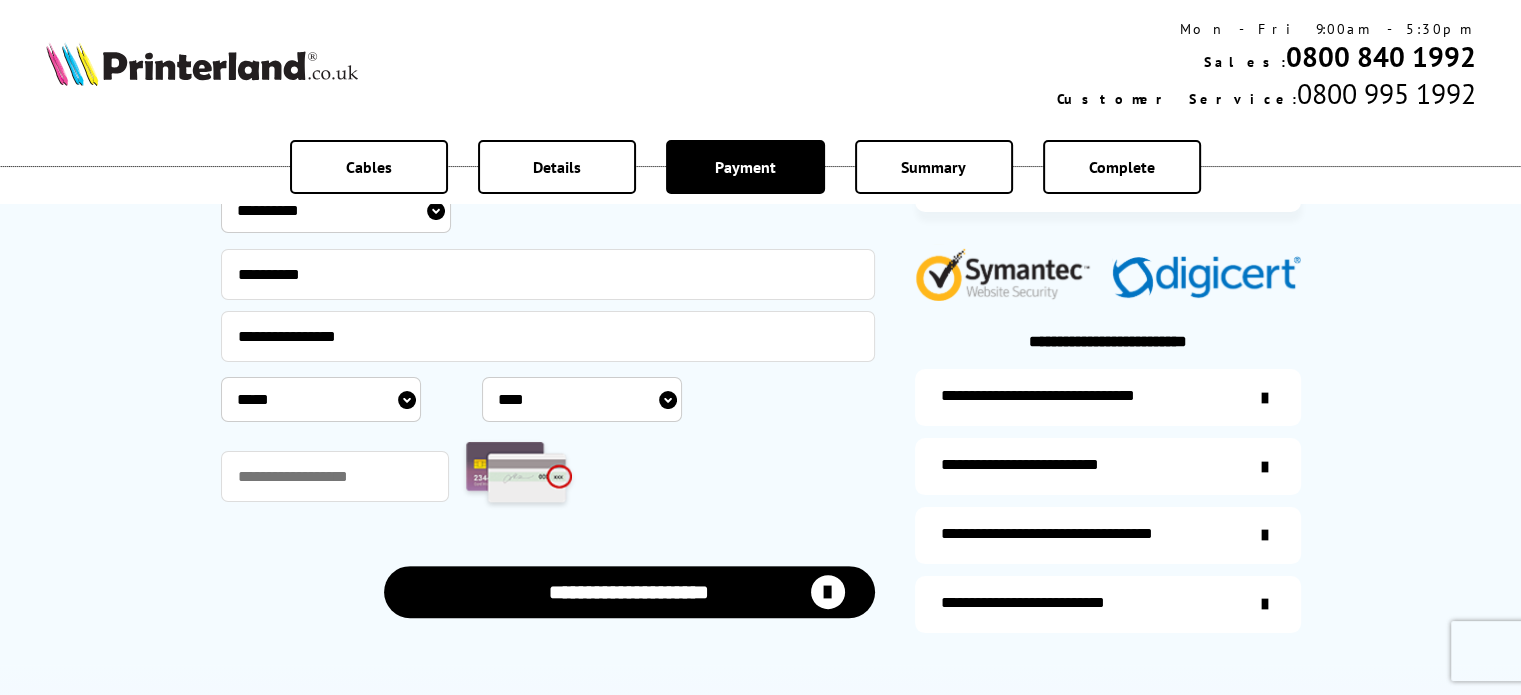 select on "**" 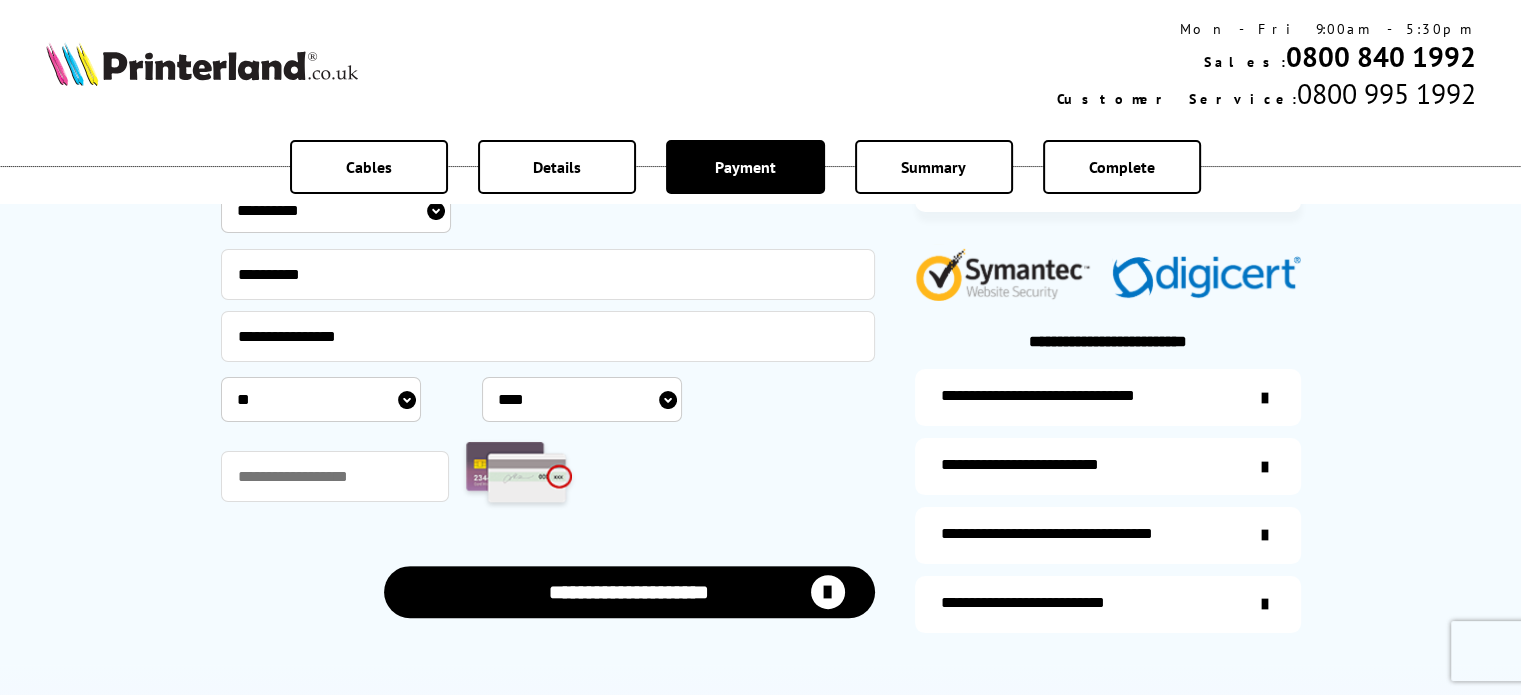 click on "*****
*
*
*
*
*
*
*
*
*
**
**
**" at bounding box center (321, 399) 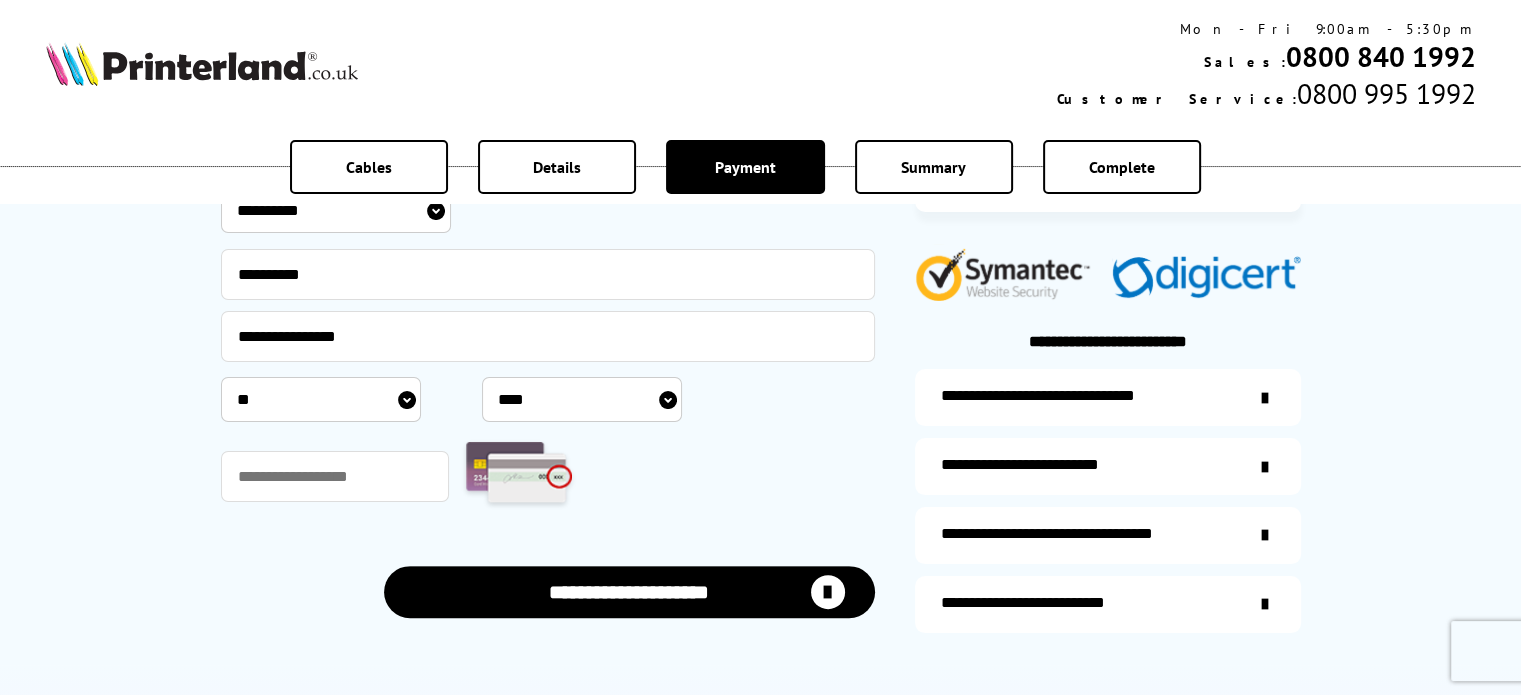 click on "****
****
****
****
****
****
****
****
****
****
****
****
****
****
****
****
****
****
****
****
****
****" at bounding box center (582, 399) 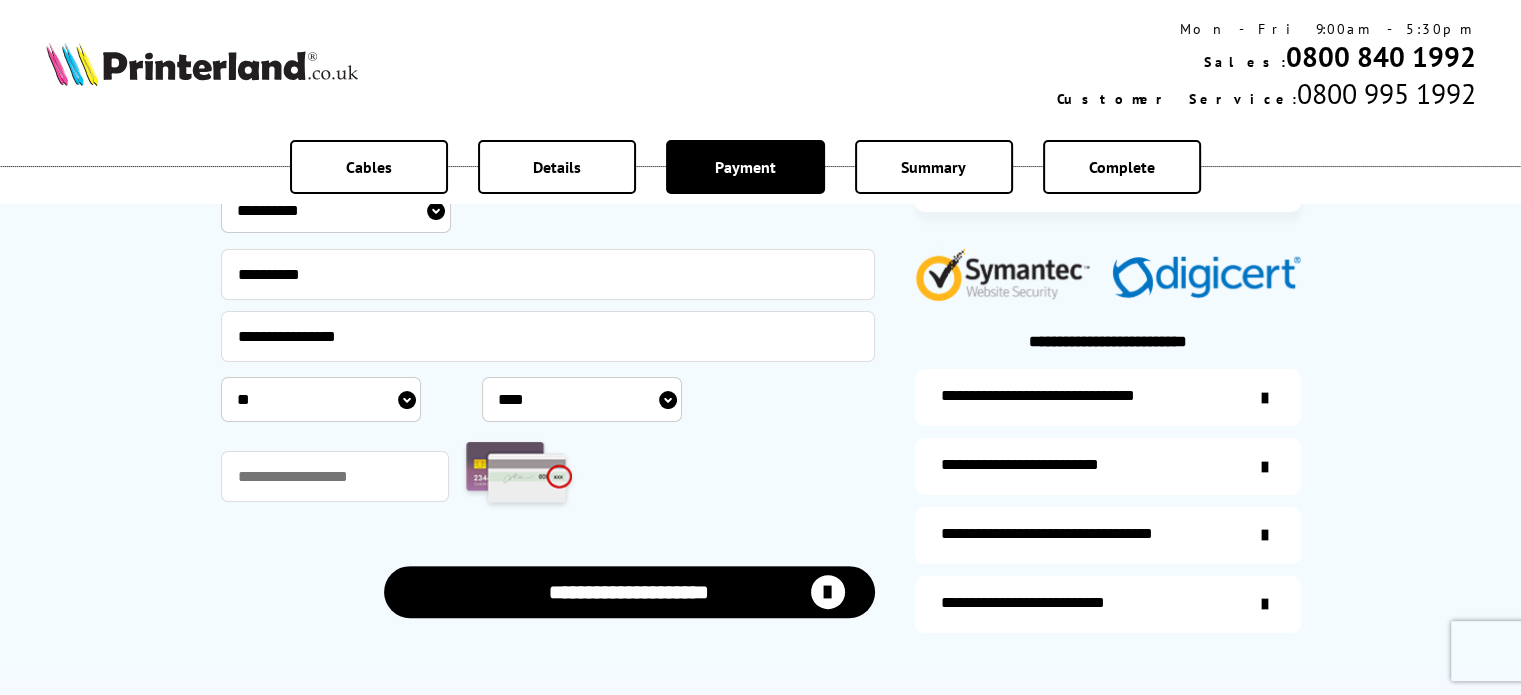 select on "****" 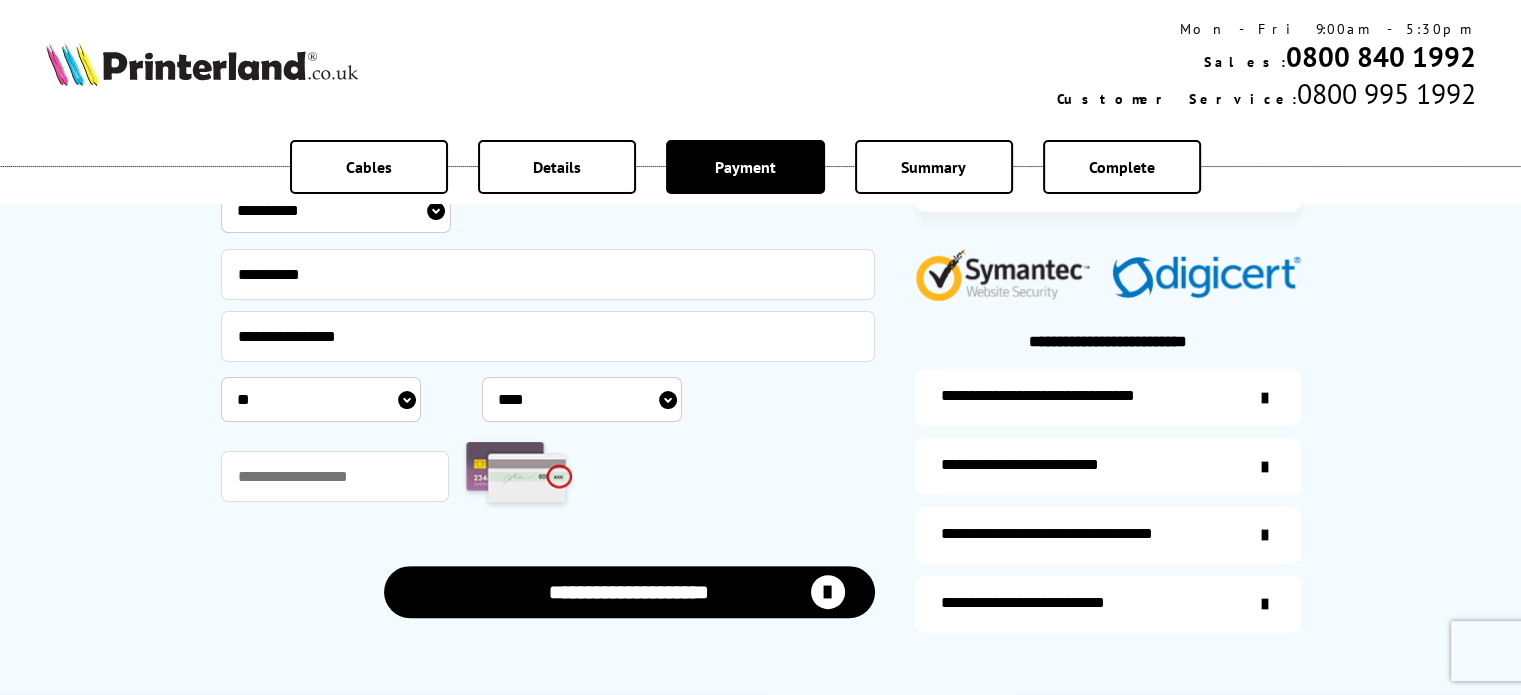 click on "****
****
****
****
****
****
****
****
****
****
****
****
****
****
****
****
****
****
****
****
****
****" at bounding box center [582, 399] 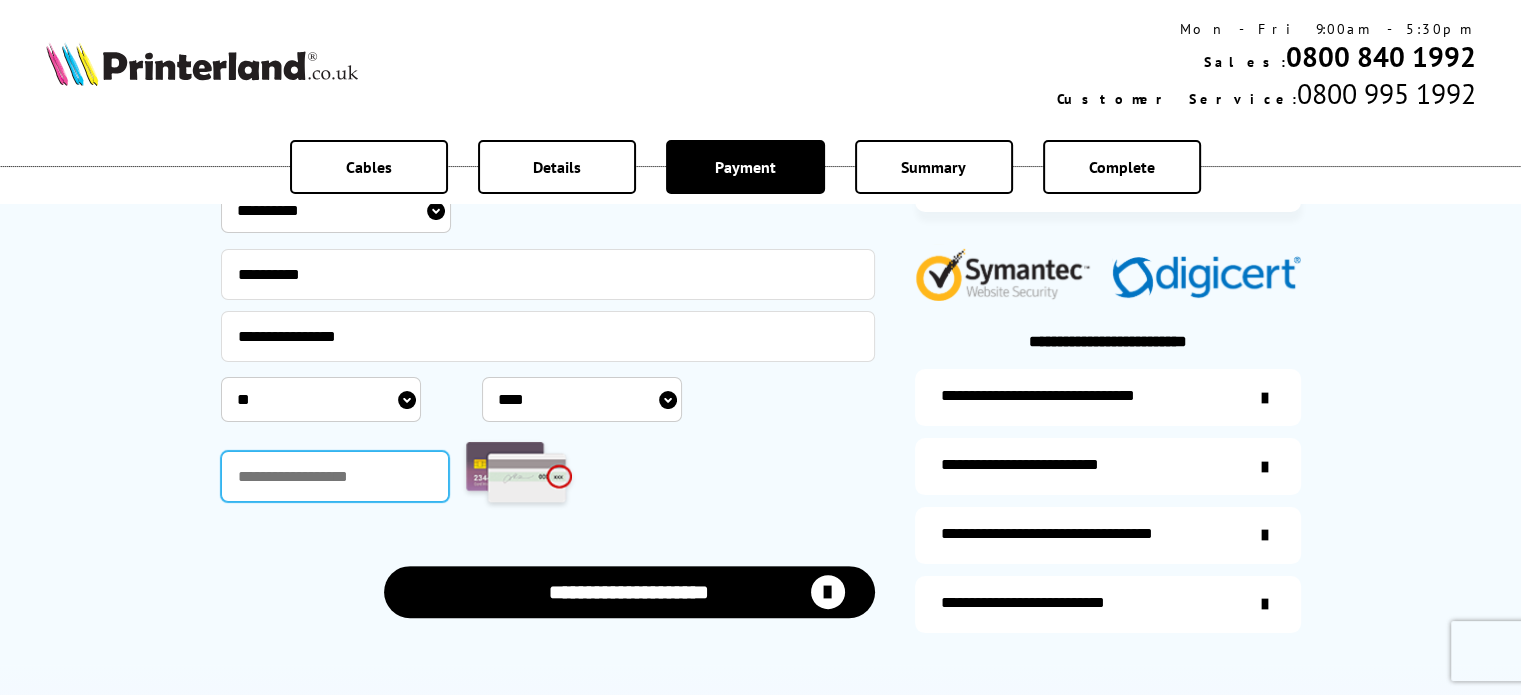 click at bounding box center [335, 476] 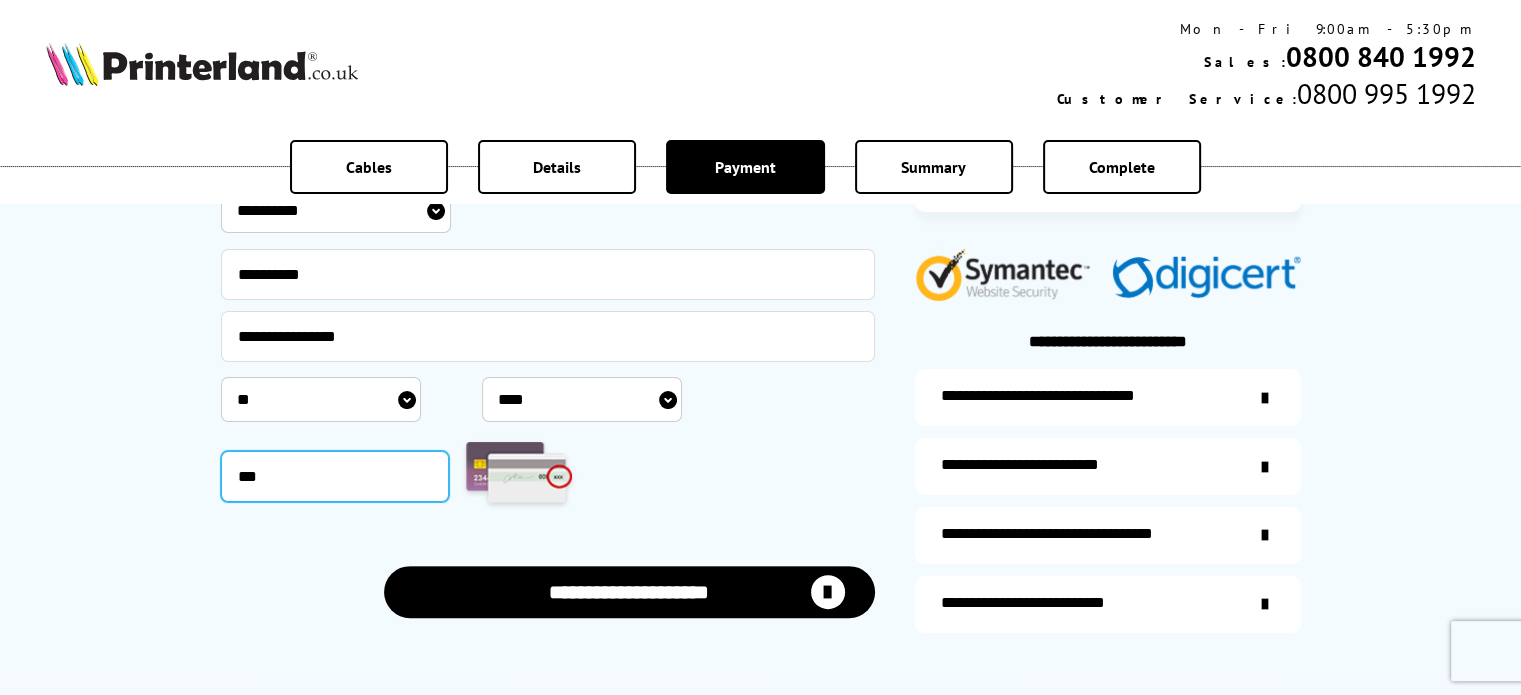 type on "***" 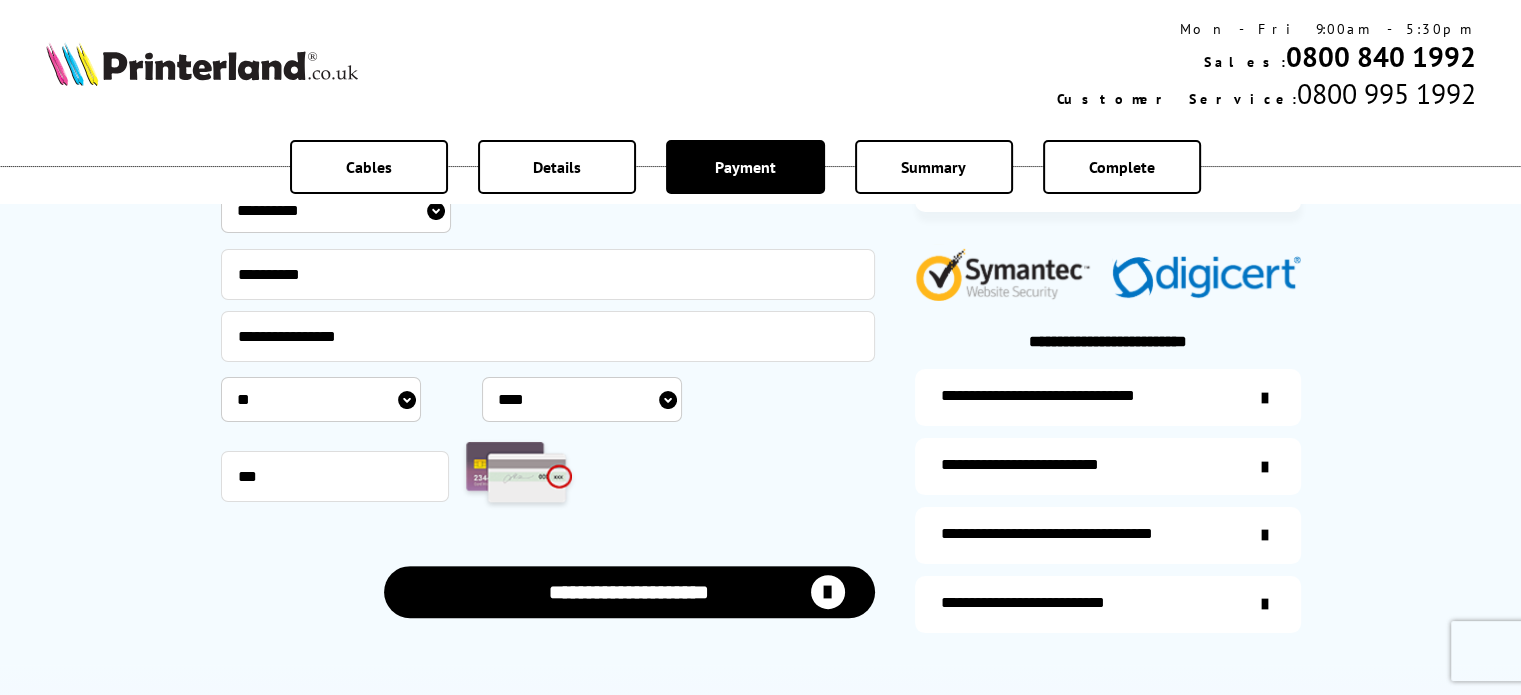 click on "**********" at bounding box center [629, 591] 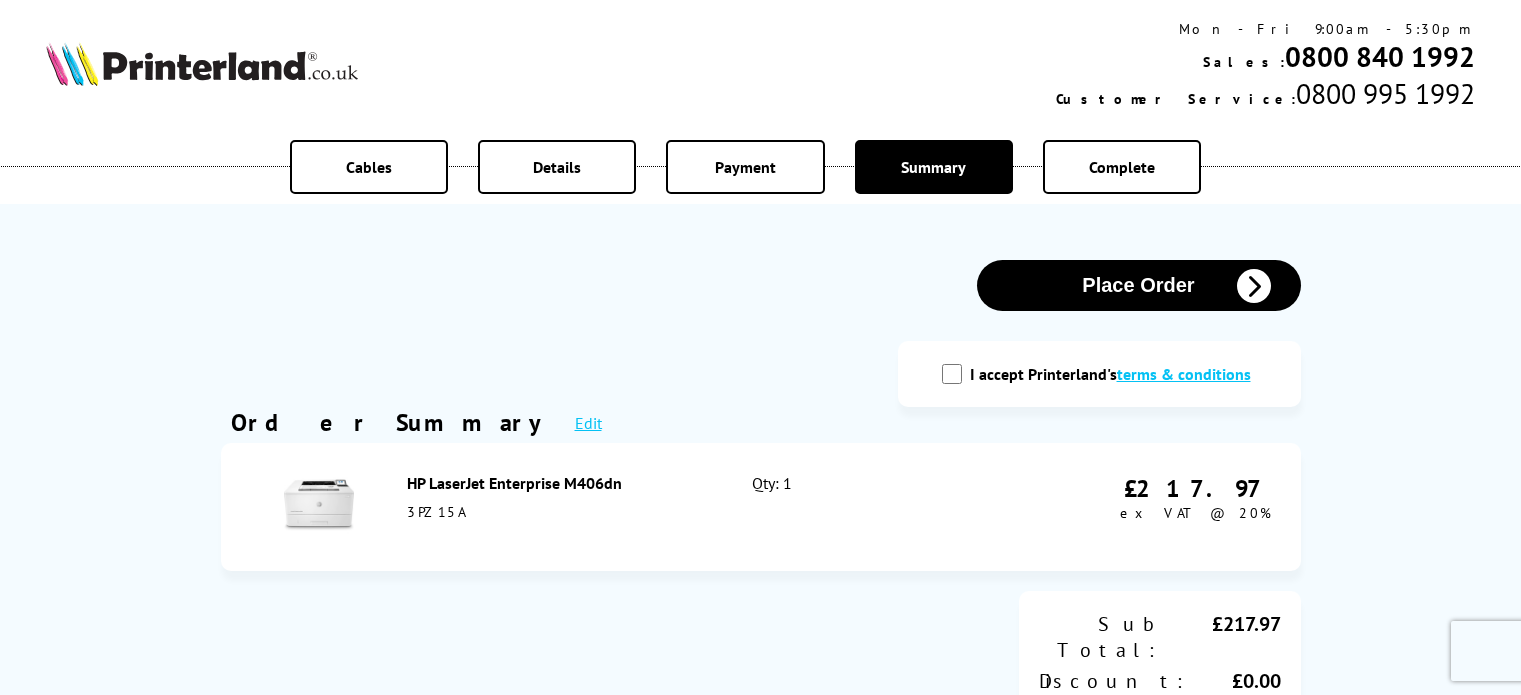scroll, scrollTop: 0, scrollLeft: 0, axis: both 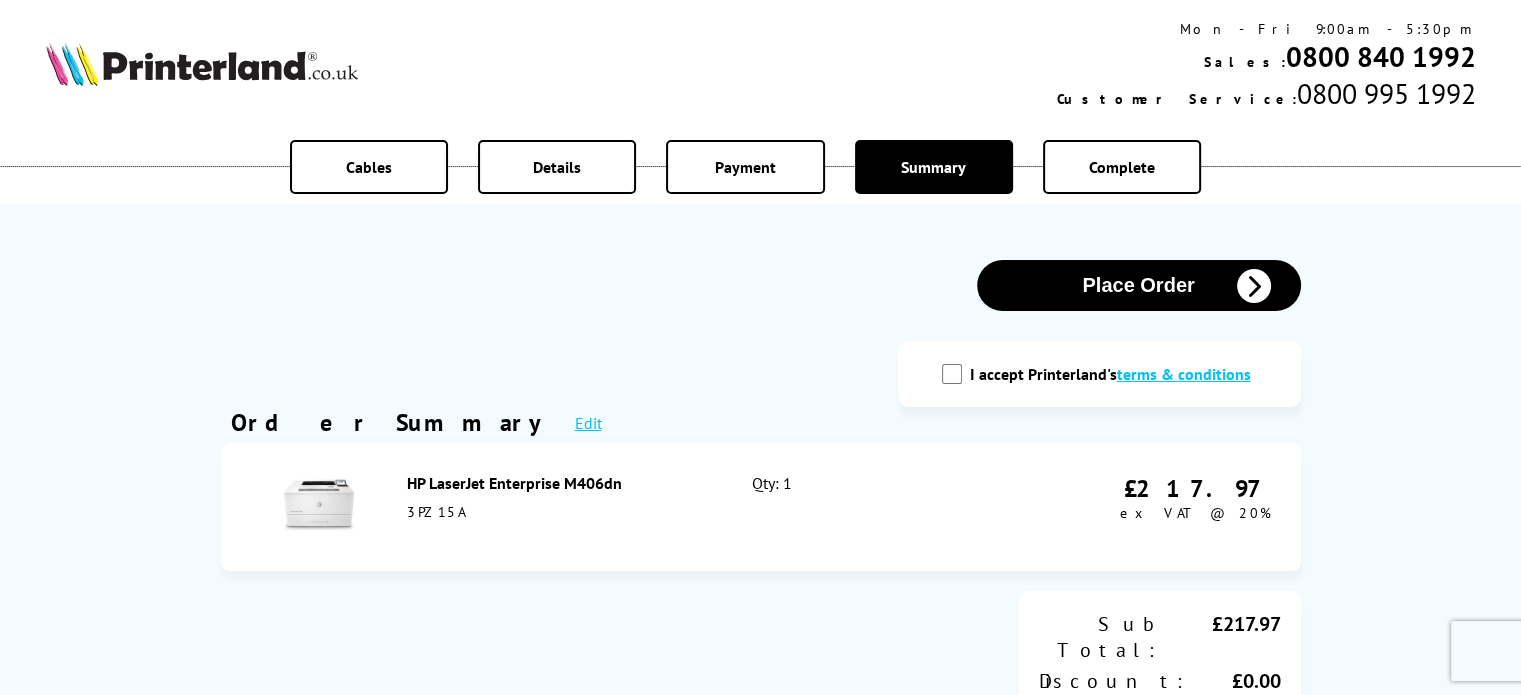 click on "I accept Printerland's  terms & conditions" at bounding box center [952, 374] 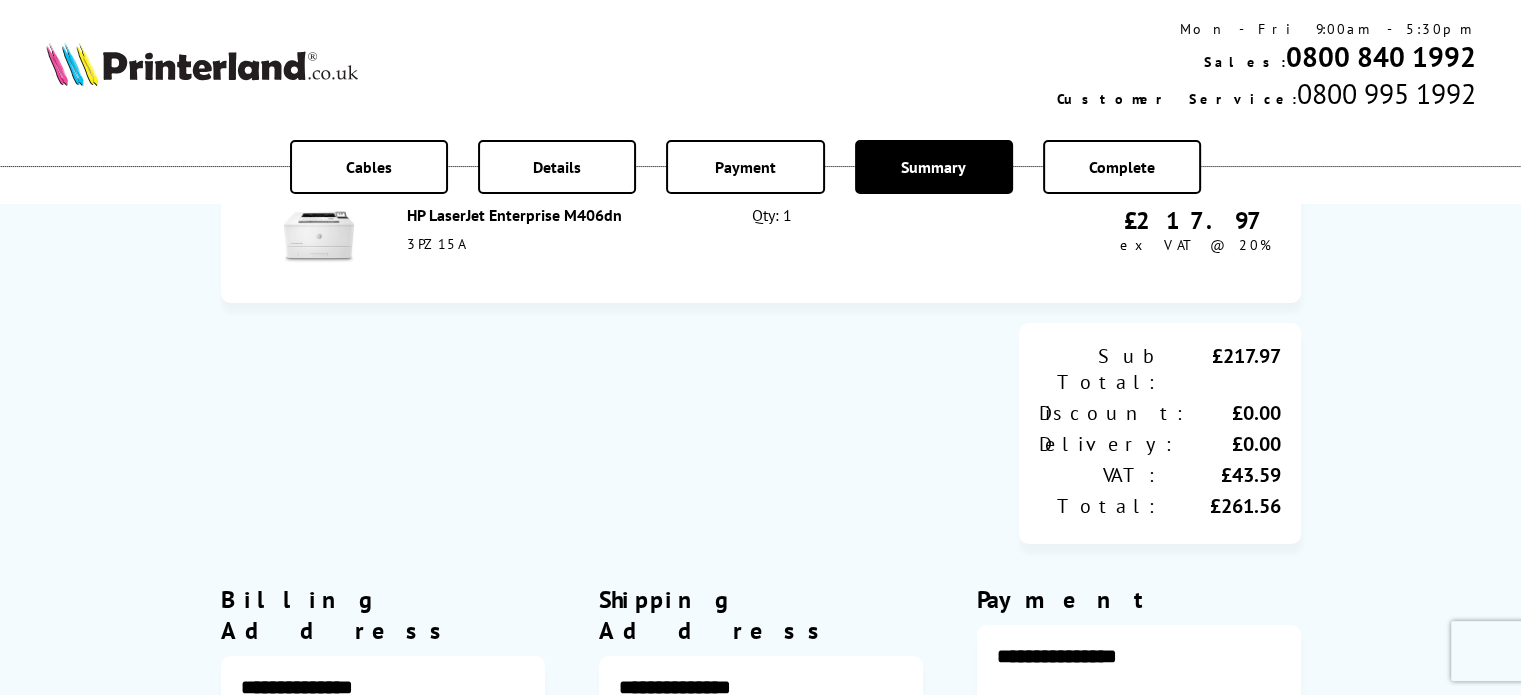 scroll, scrollTop: 0, scrollLeft: 0, axis: both 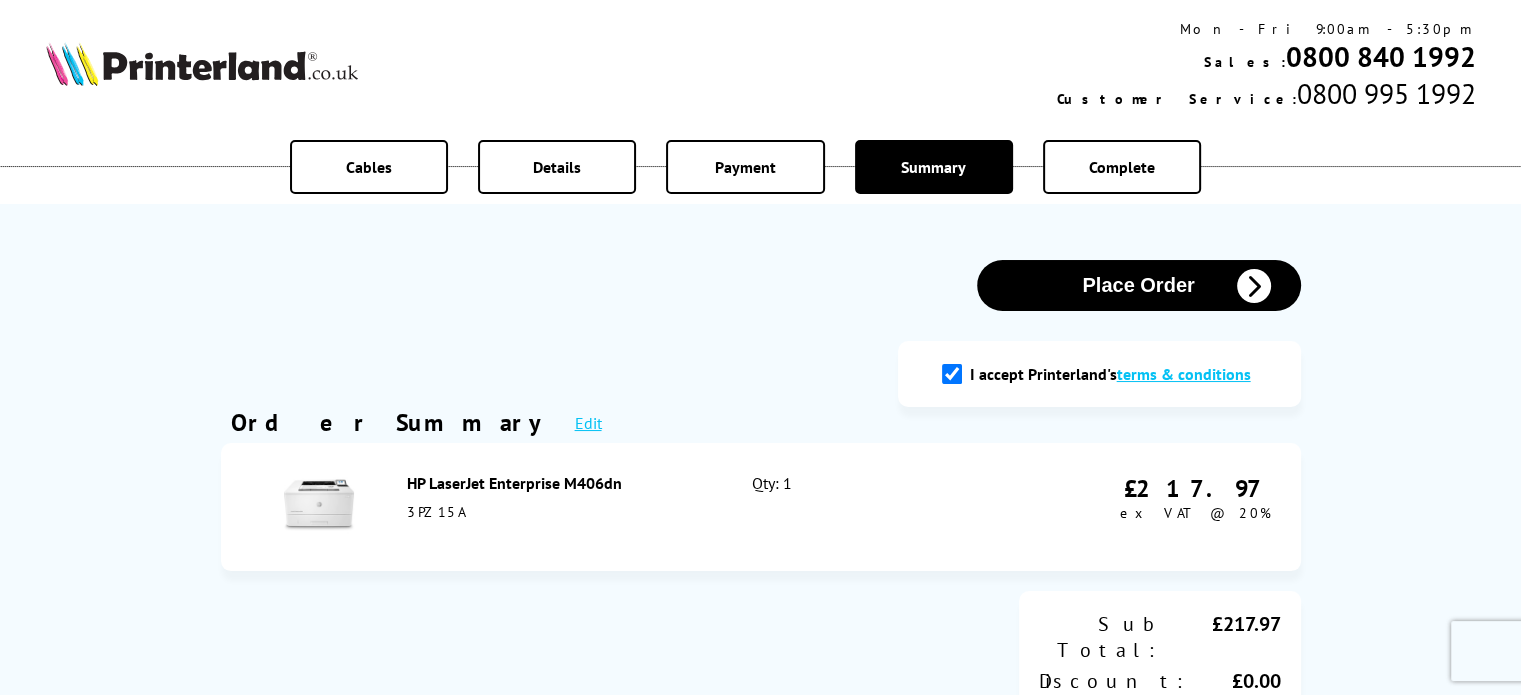 click on "Place Order" at bounding box center (1139, 285) 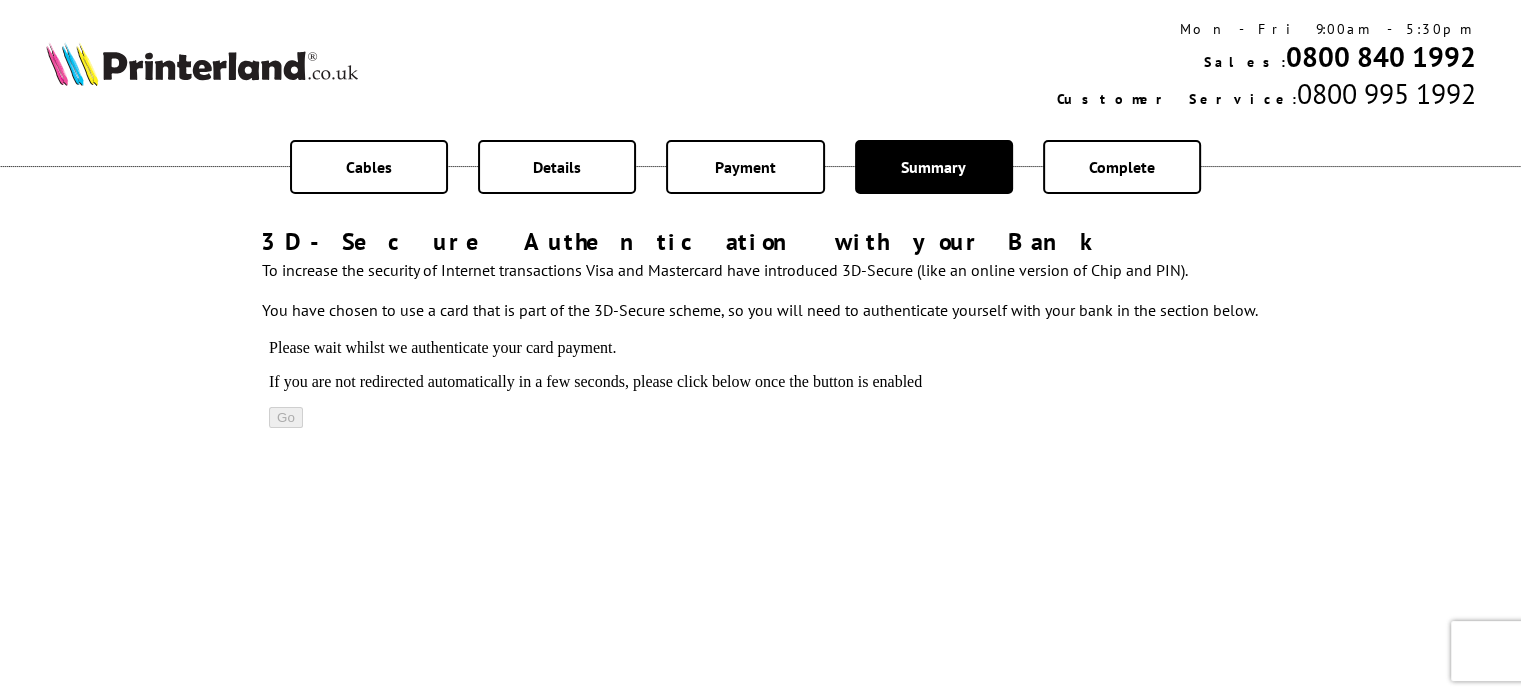 scroll, scrollTop: 0, scrollLeft: 0, axis: both 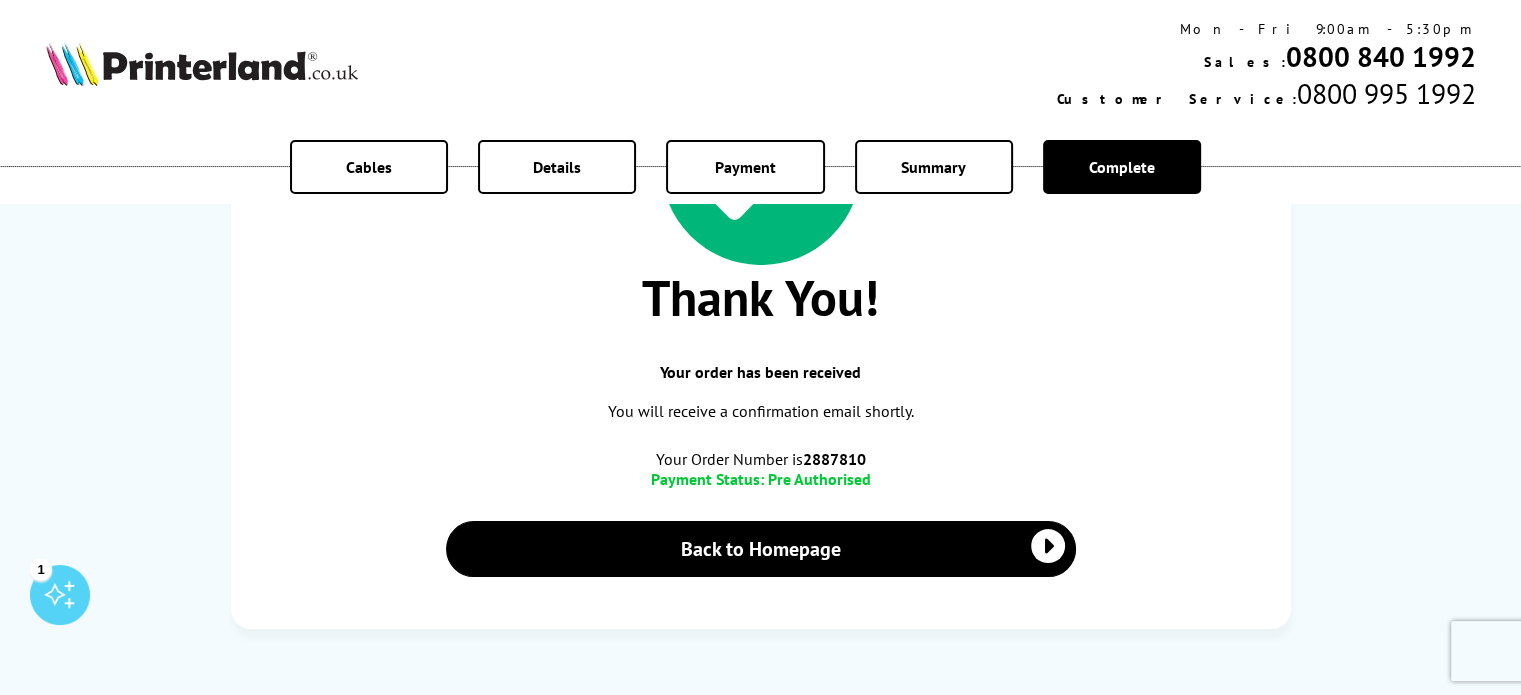 drag, startPoint x: 0, startPoint y: 0, endPoint x: 1535, endPoint y: 269, distance: 1558.3921 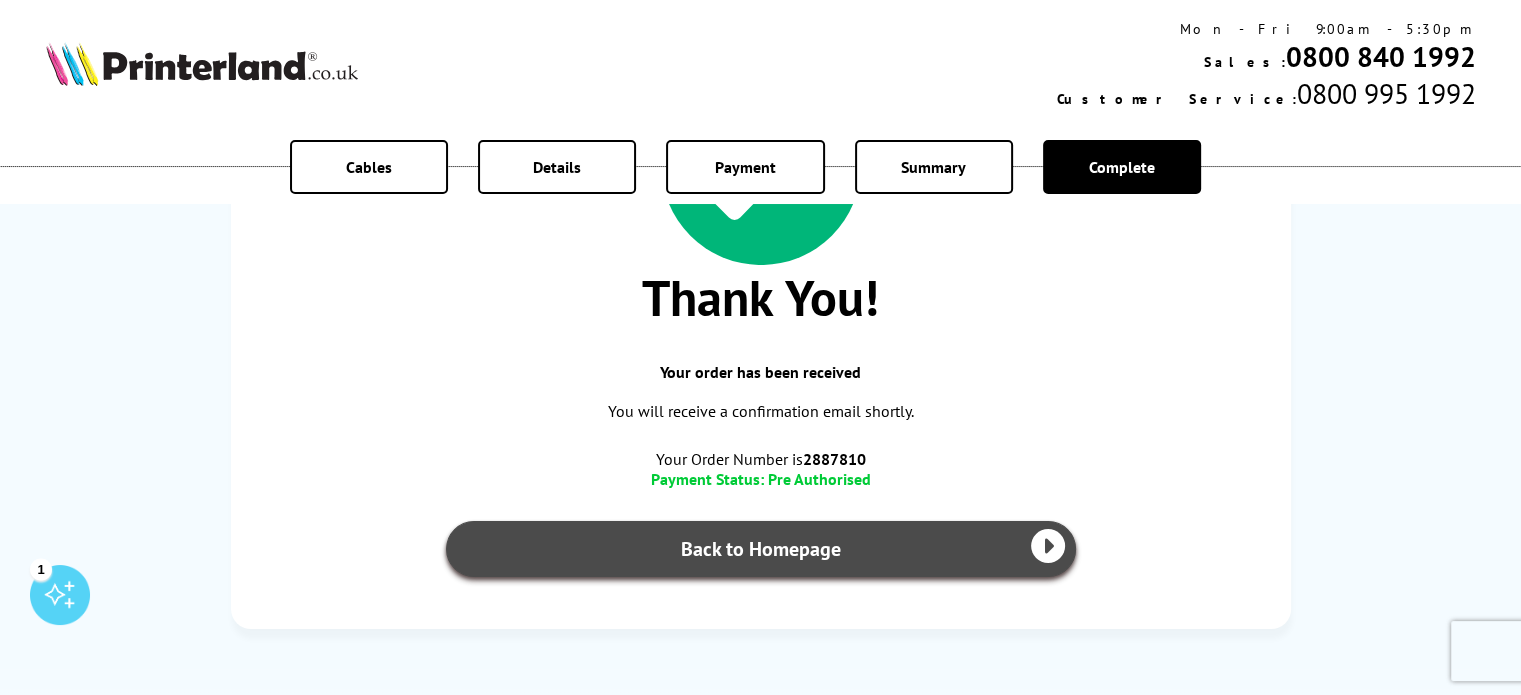 click on "Back to Homepage" at bounding box center [761, 549] 